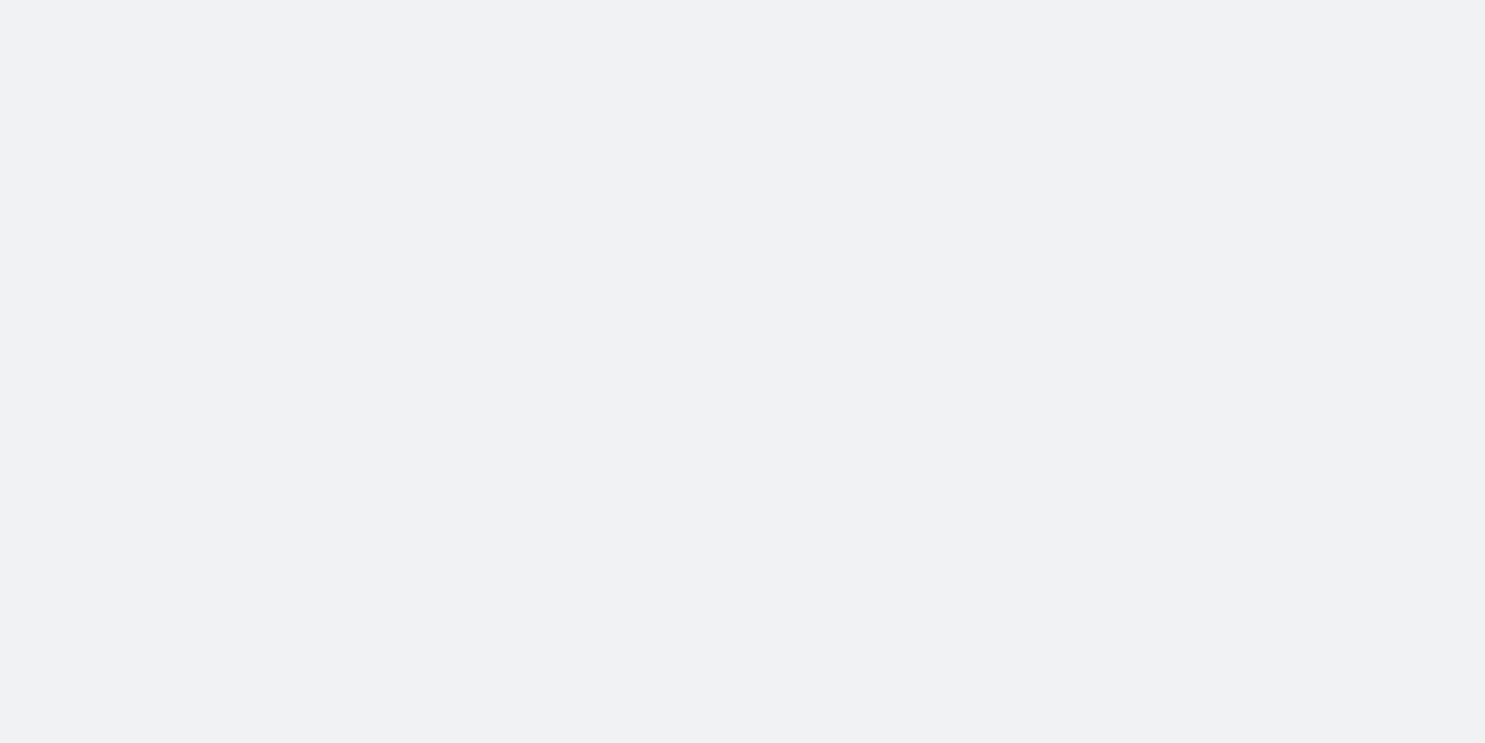 scroll, scrollTop: 0, scrollLeft: 0, axis: both 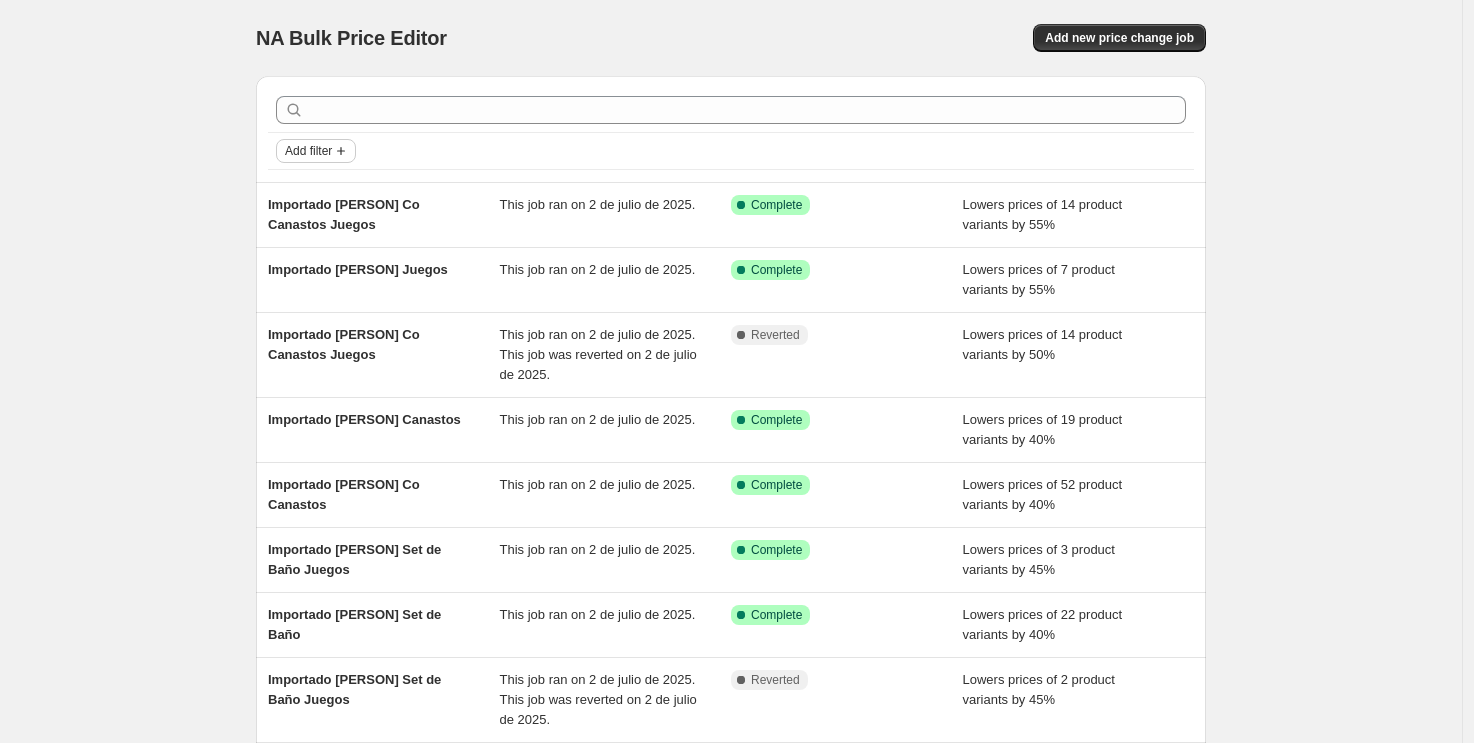 click on "Add filter" at bounding box center [308, 151] 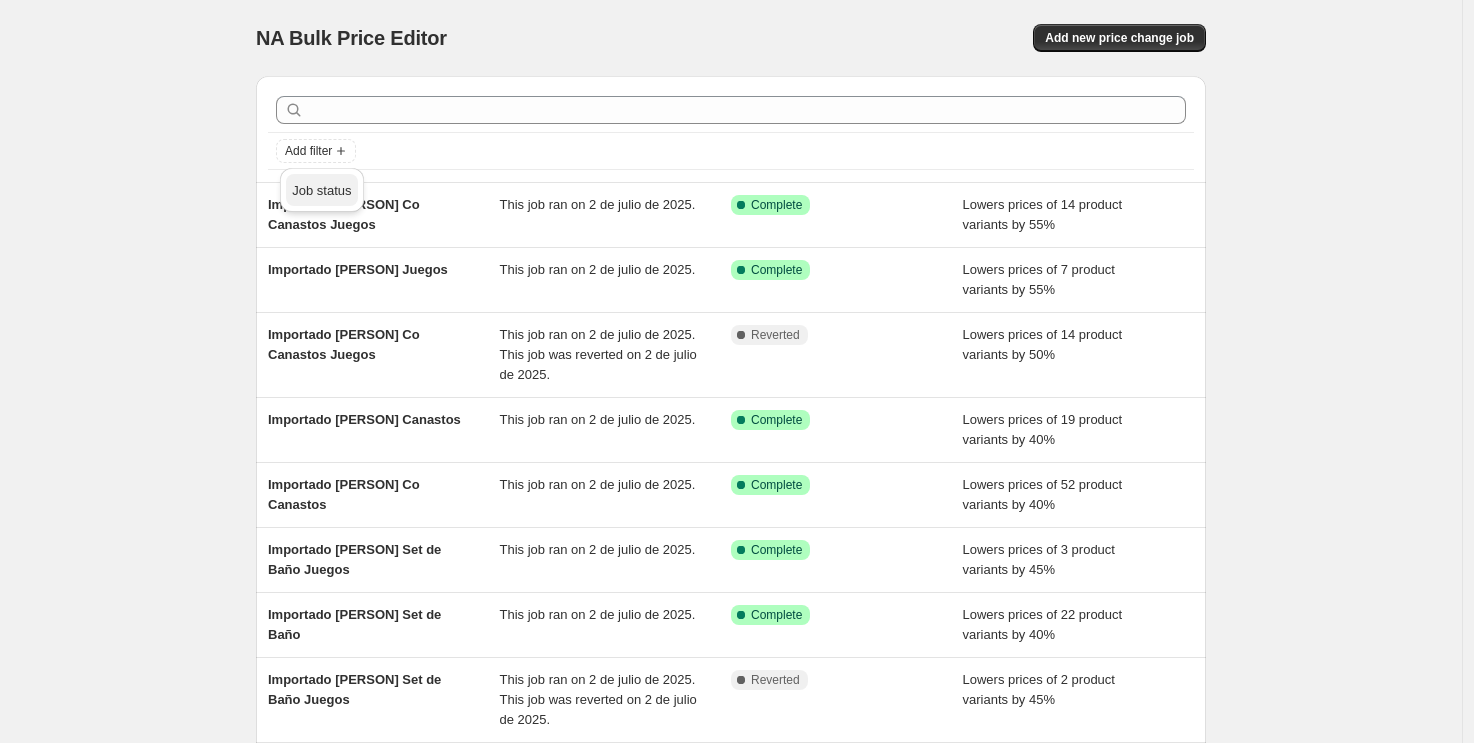 click on "Job status" at bounding box center (321, 190) 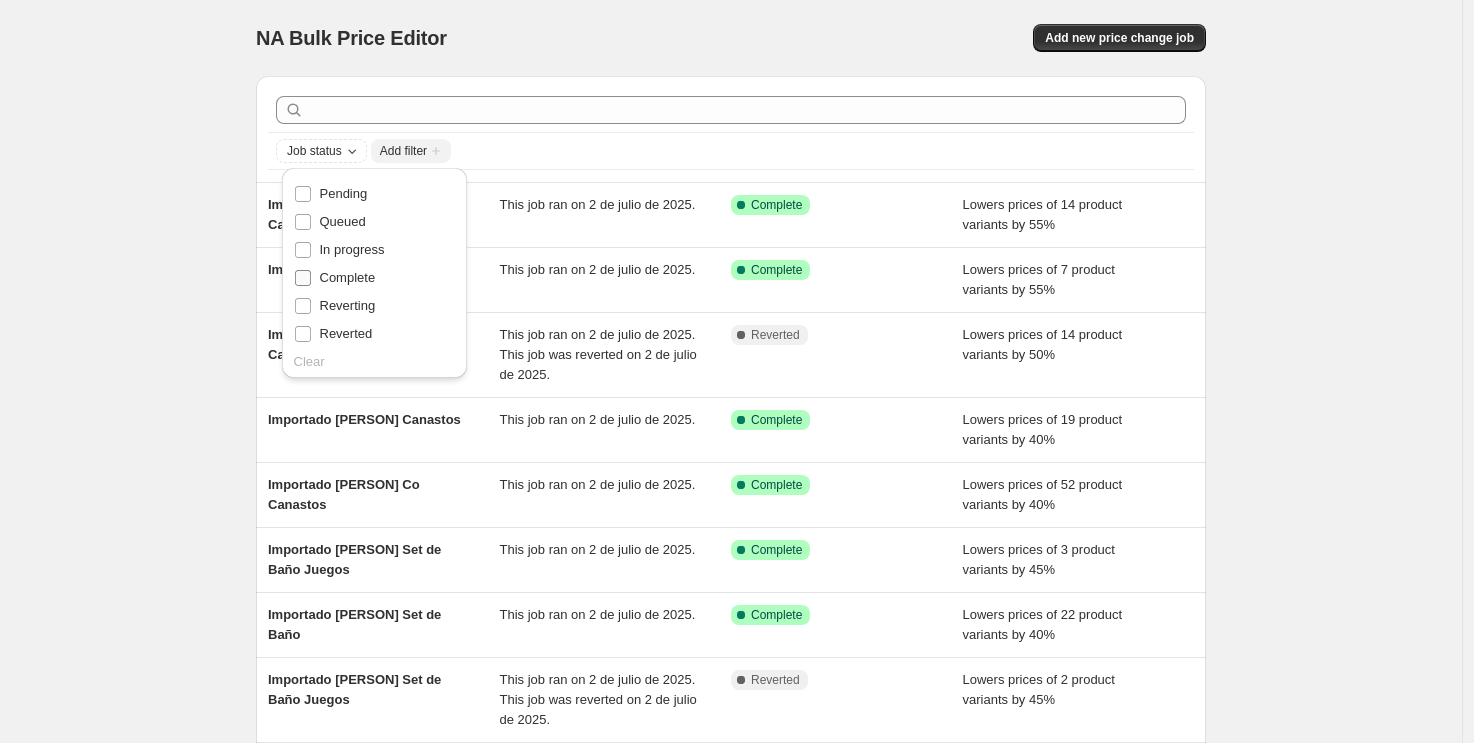 click on "Complete" at bounding box center [348, 277] 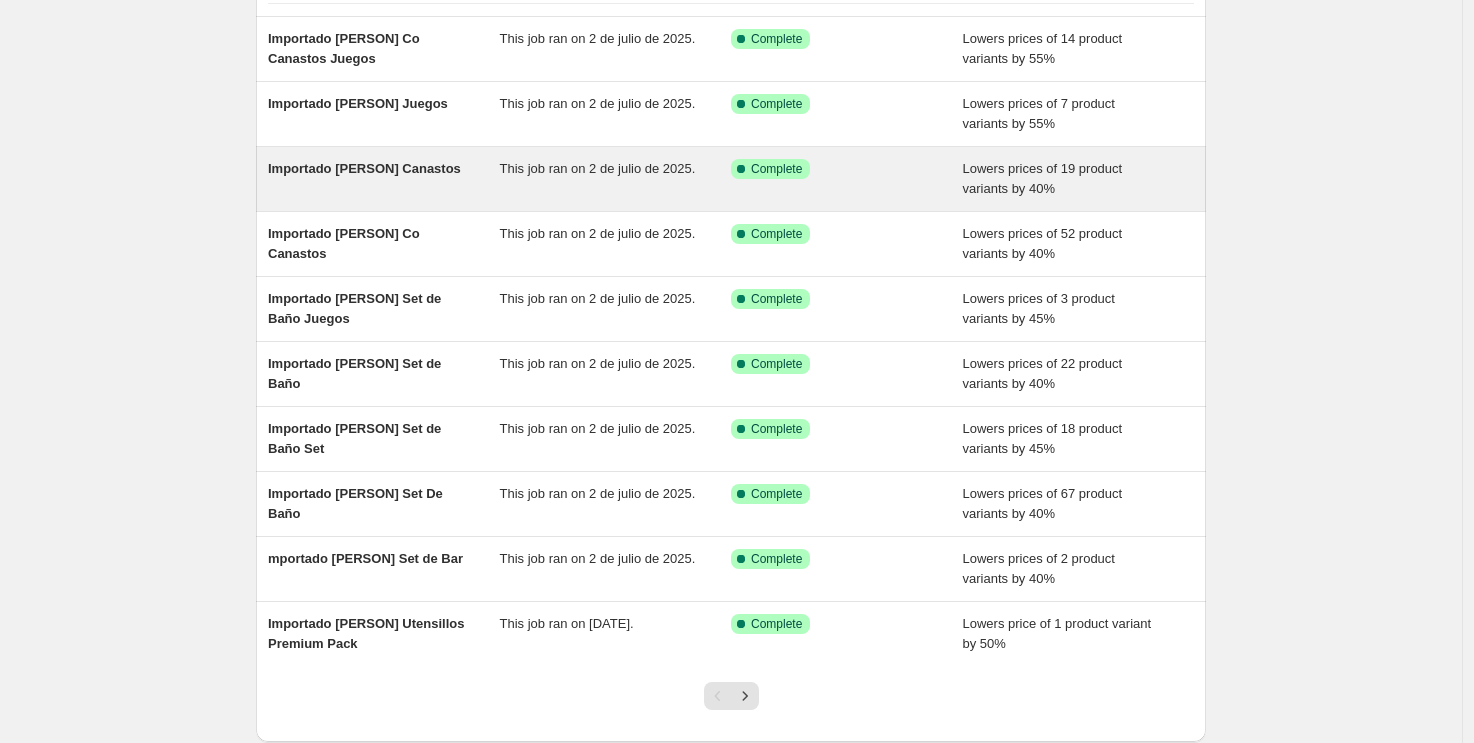 scroll, scrollTop: 287, scrollLeft: 0, axis: vertical 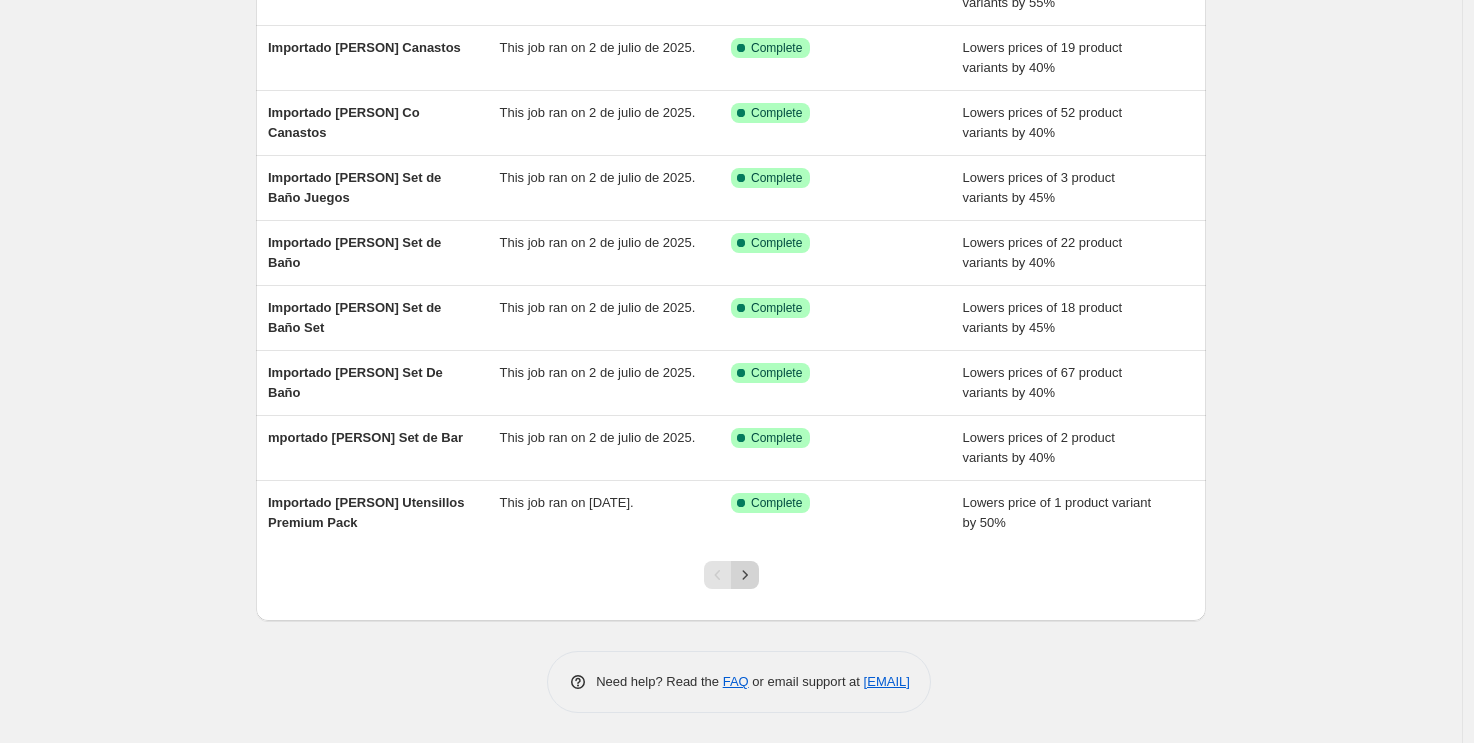 click 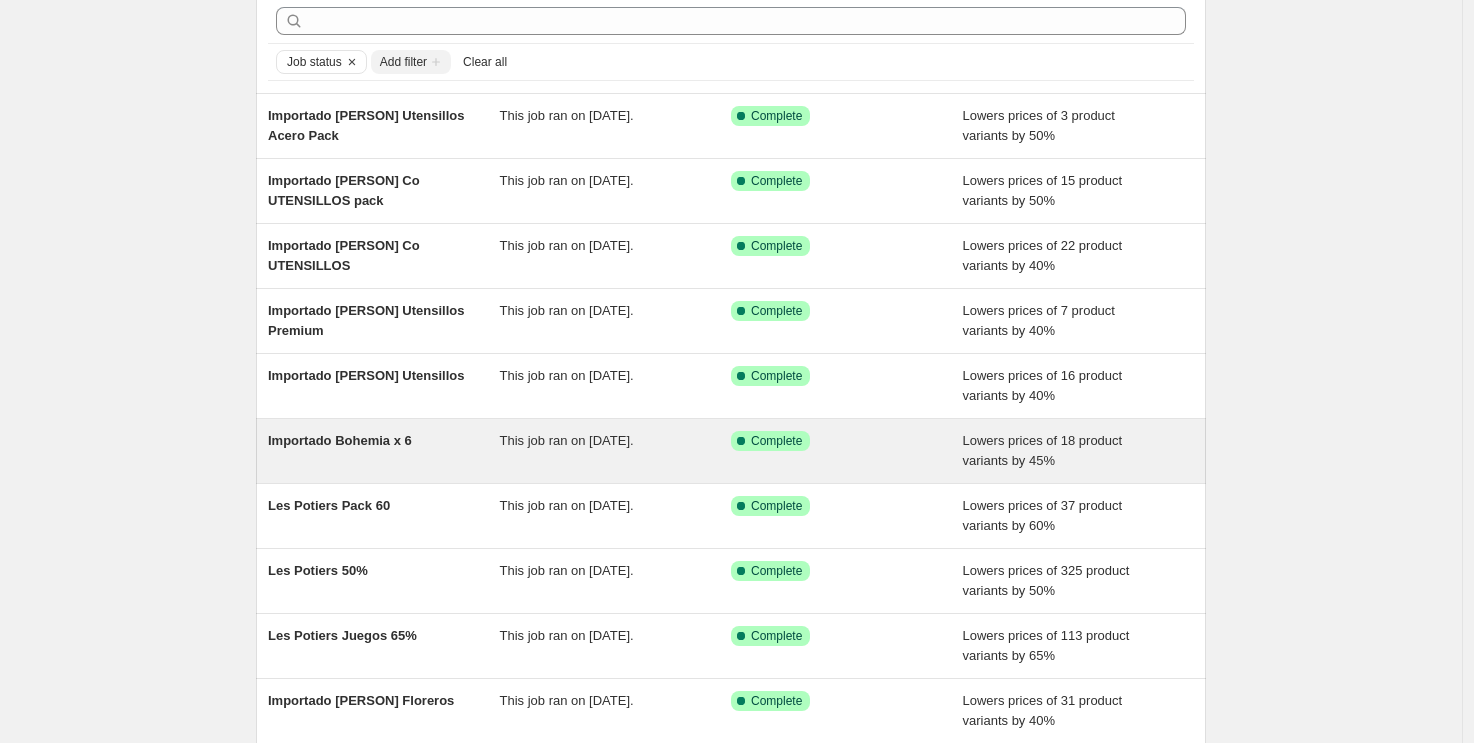 scroll, scrollTop: 105, scrollLeft: 0, axis: vertical 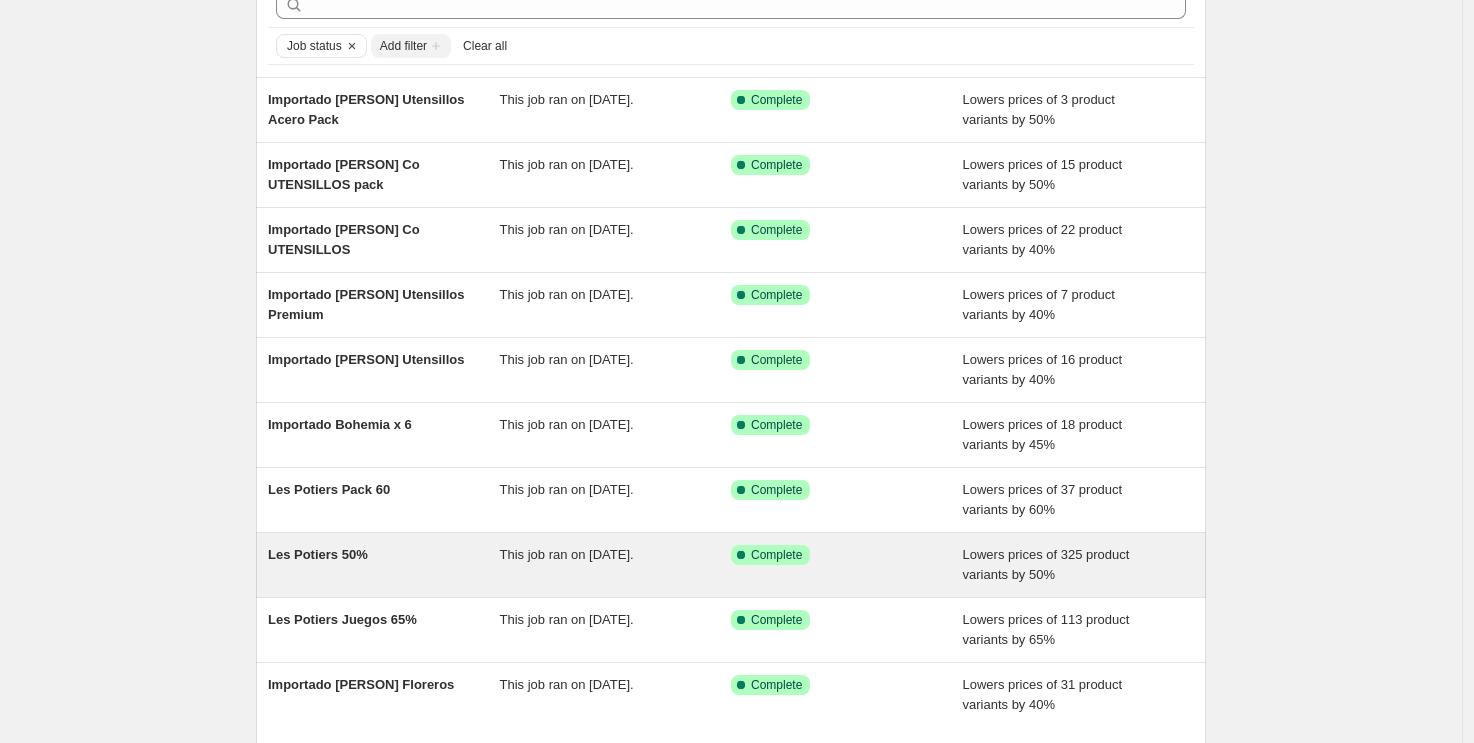 click on "Les Potiers 50%" at bounding box center [384, 565] 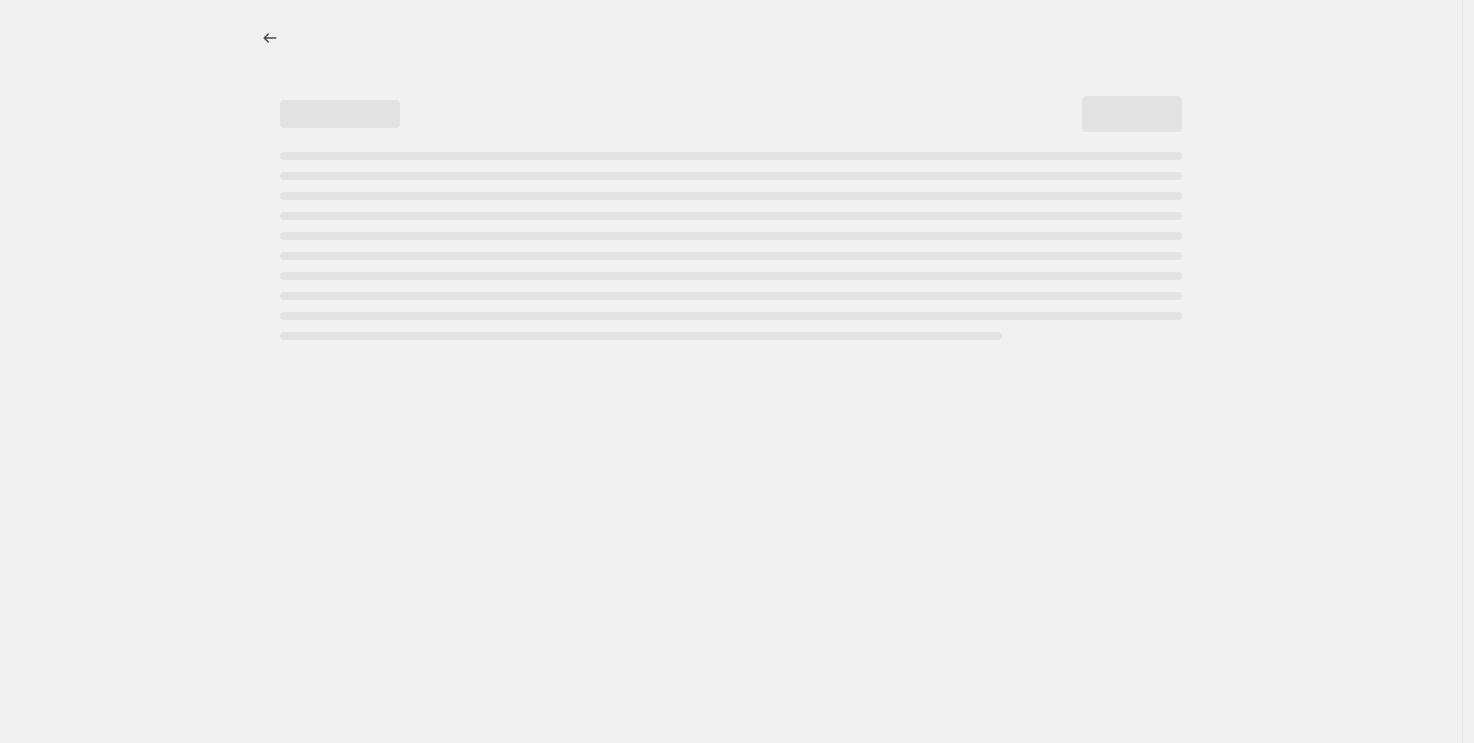 scroll, scrollTop: 0, scrollLeft: 0, axis: both 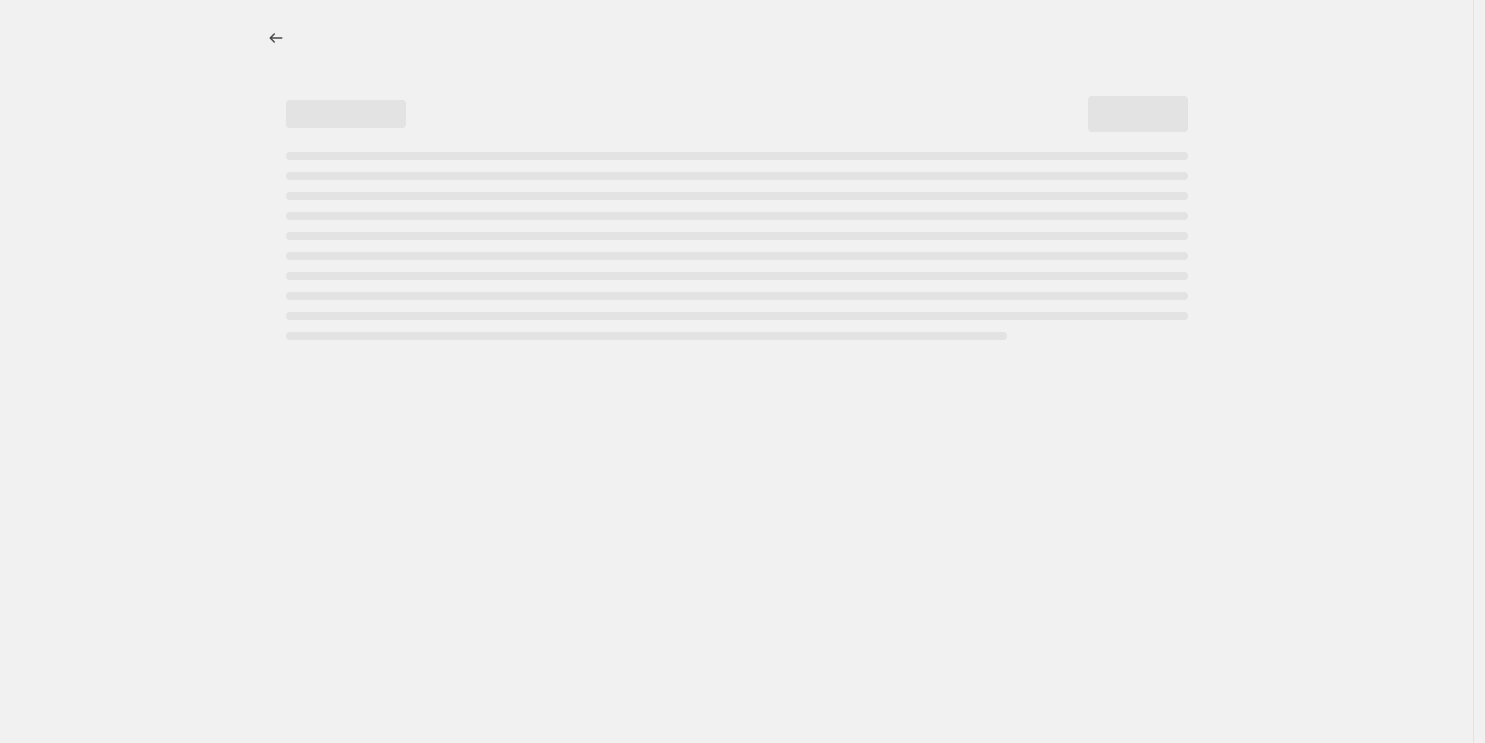 select on "percentage" 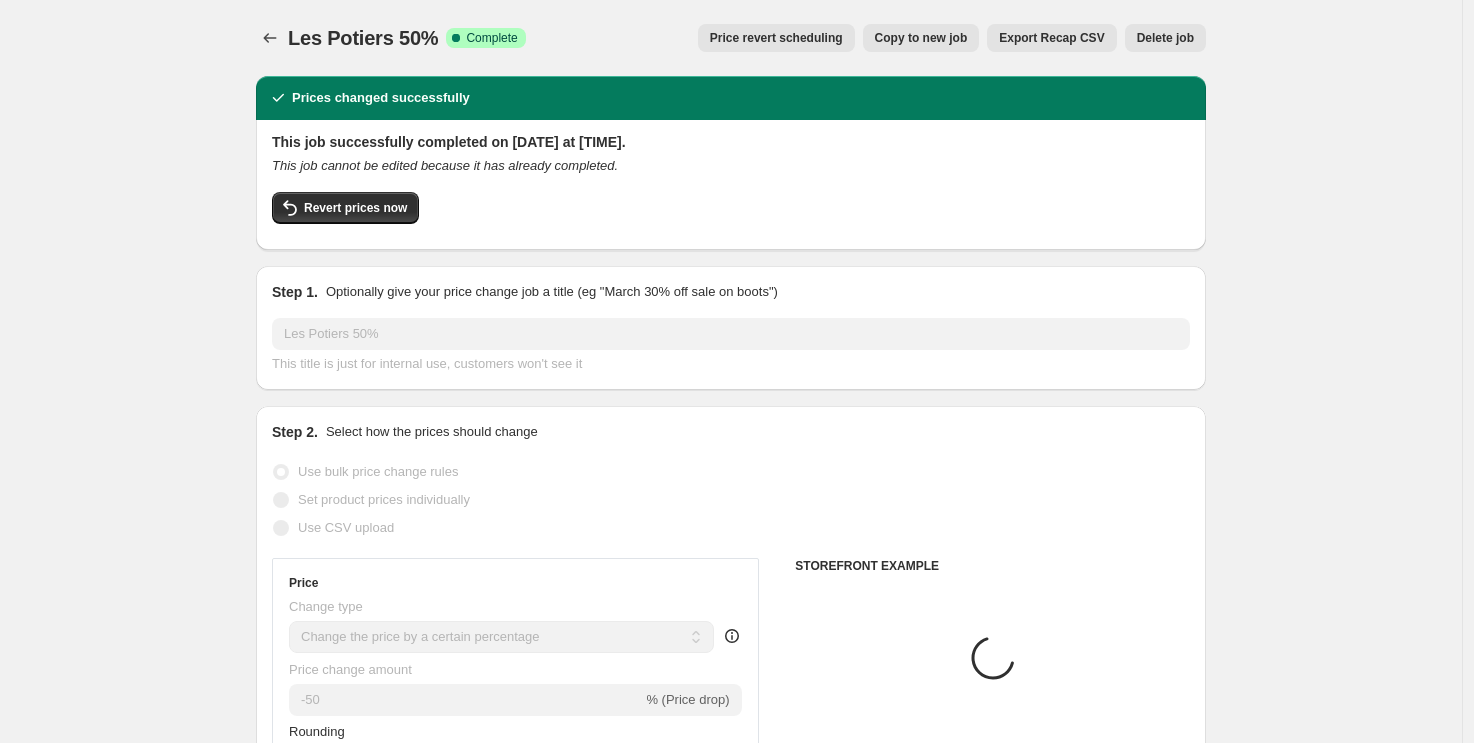 select on "vendor" 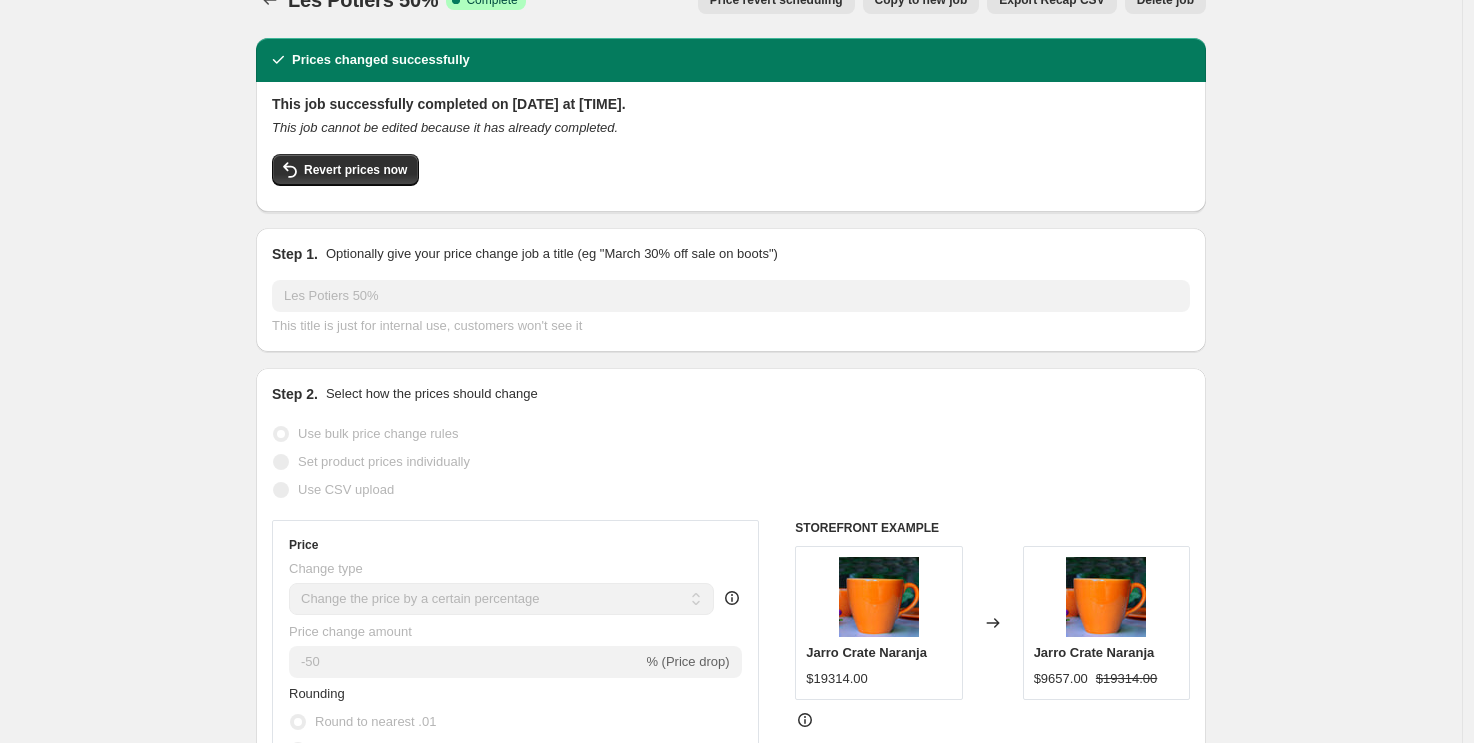 scroll, scrollTop: 45, scrollLeft: 0, axis: vertical 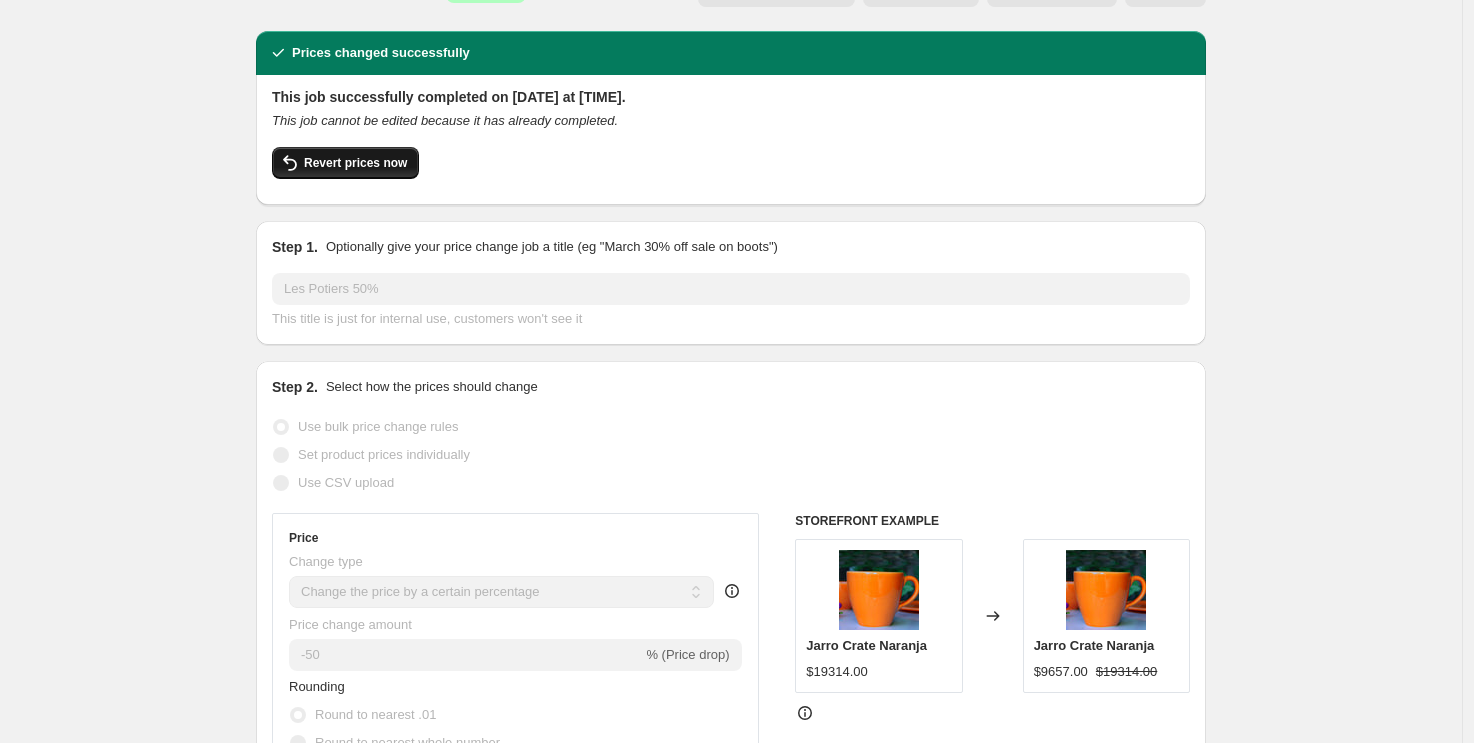click on "Revert prices now" at bounding box center [345, 163] 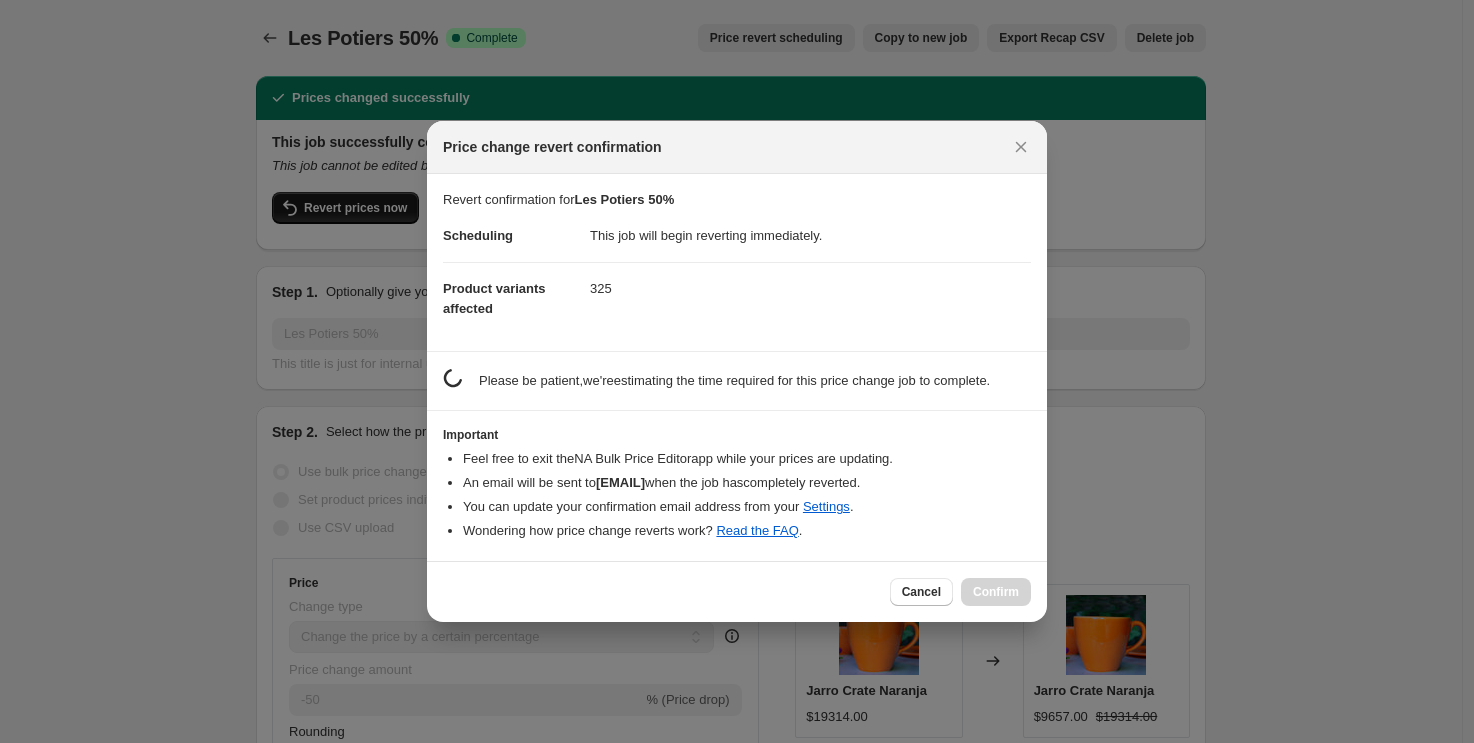 scroll, scrollTop: 0, scrollLeft: 0, axis: both 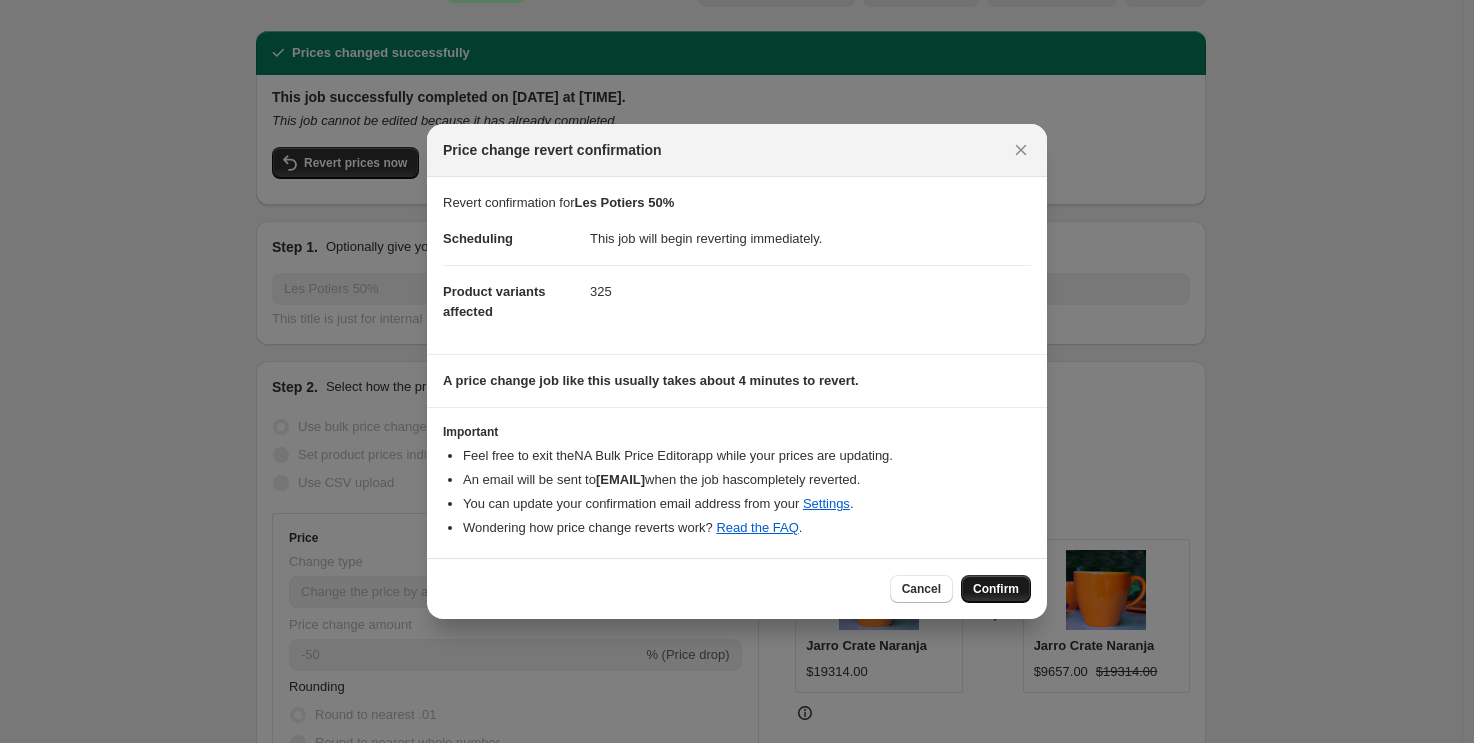 click on "Confirm" at bounding box center [996, 589] 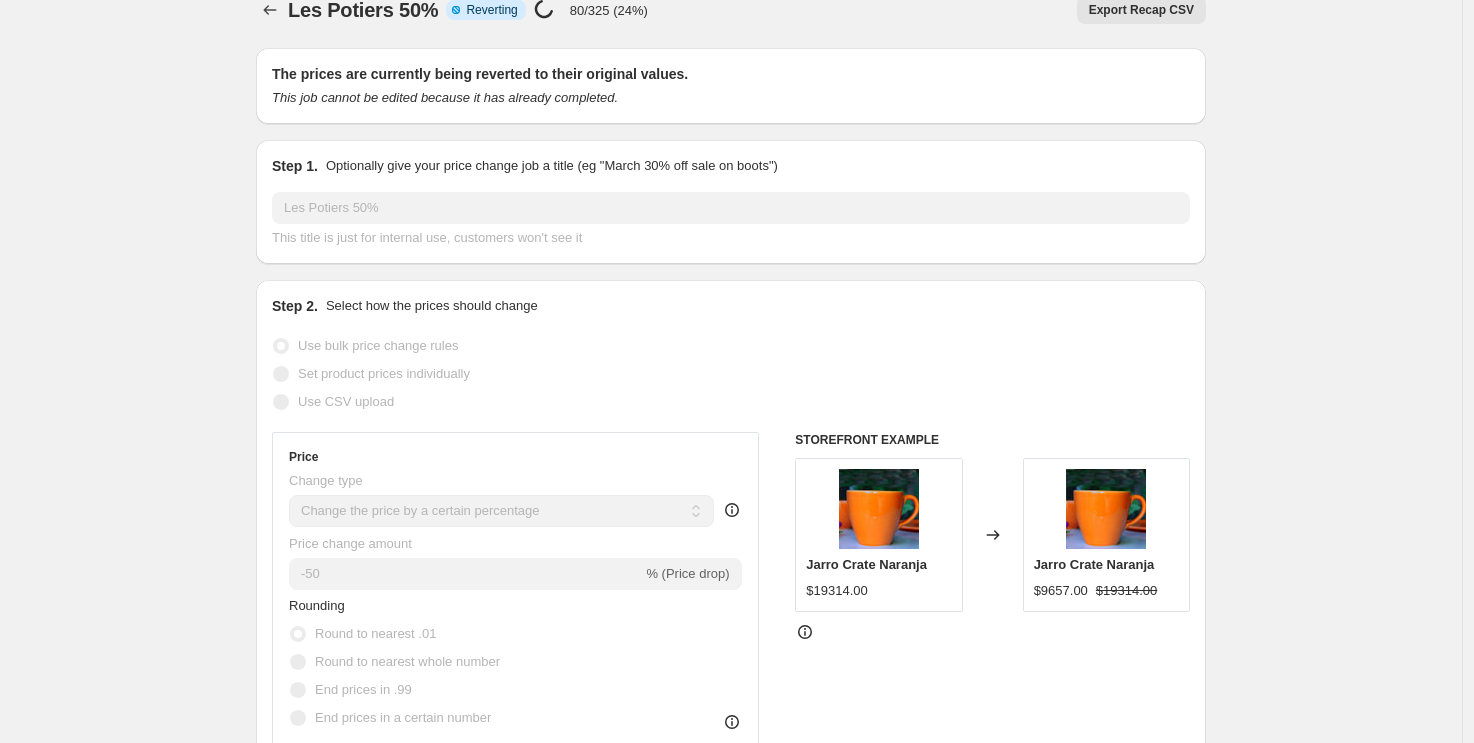 scroll, scrollTop: 0, scrollLeft: 0, axis: both 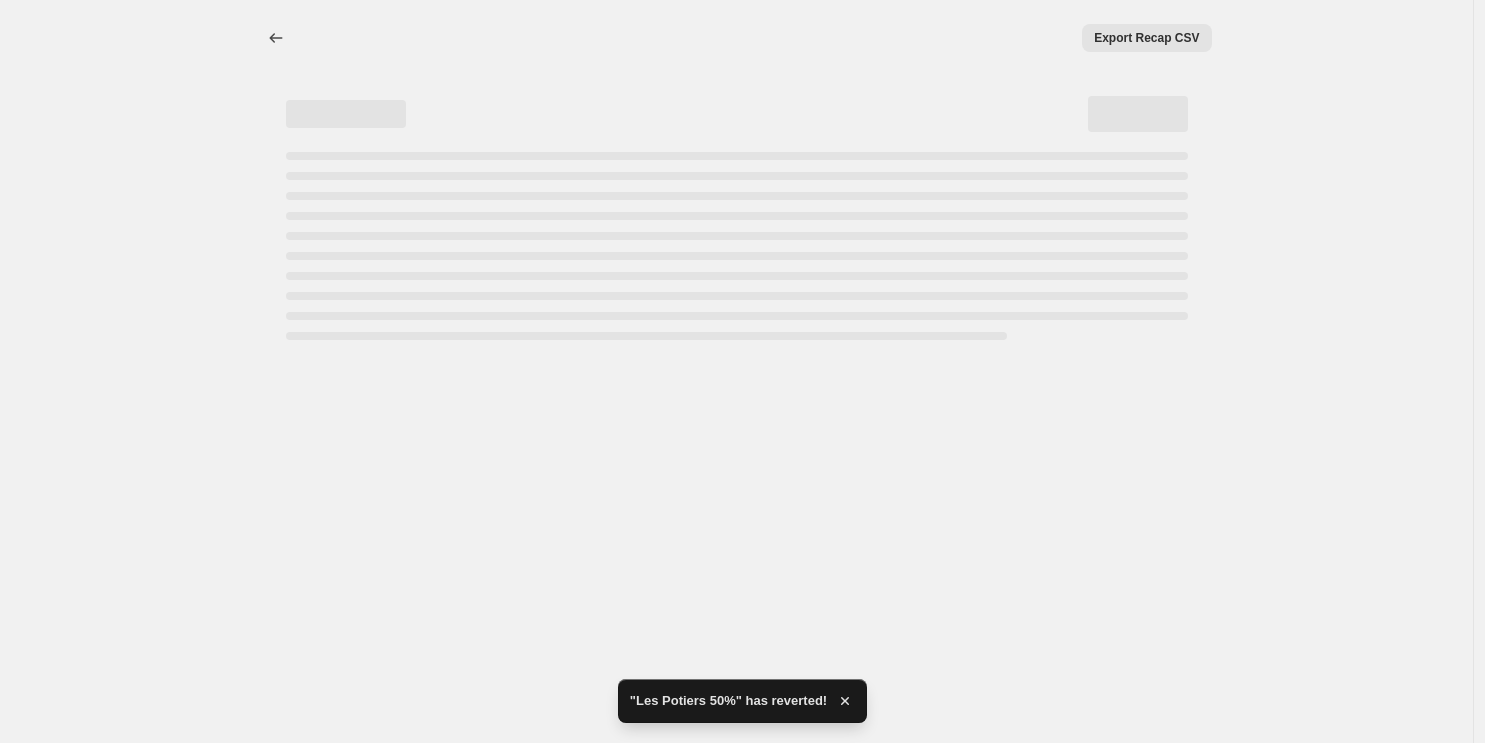 select on "percentage" 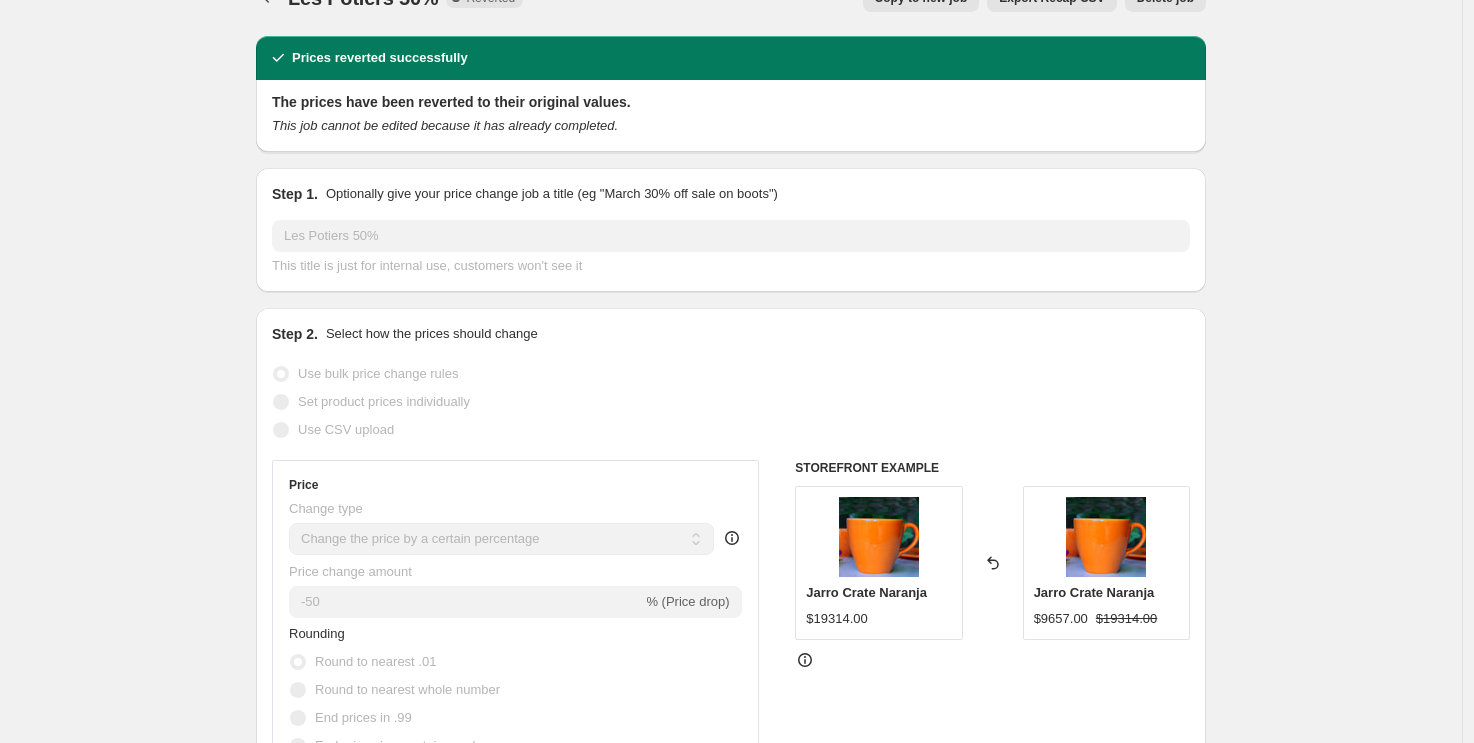scroll, scrollTop: 0, scrollLeft: 0, axis: both 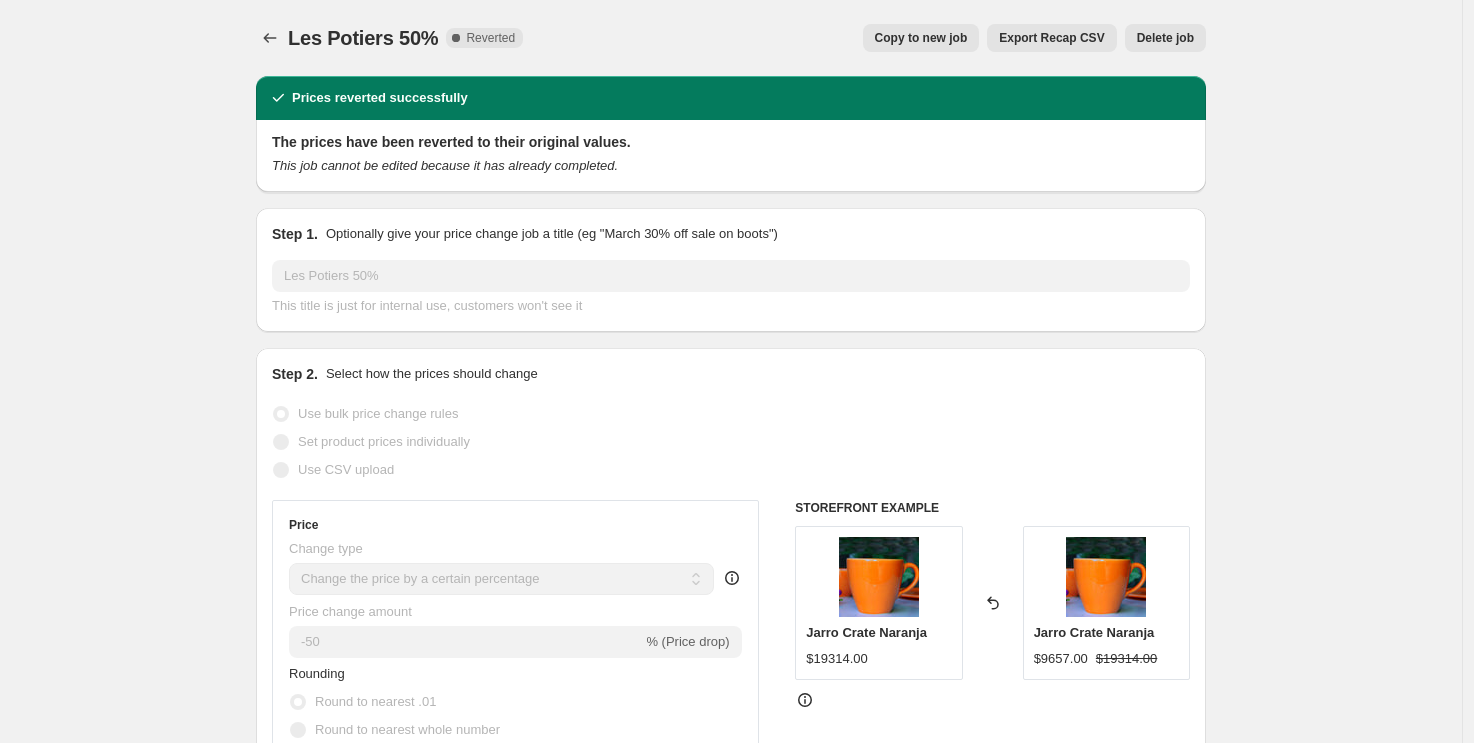 click on "Copy to new job" at bounding box center [921, 38] 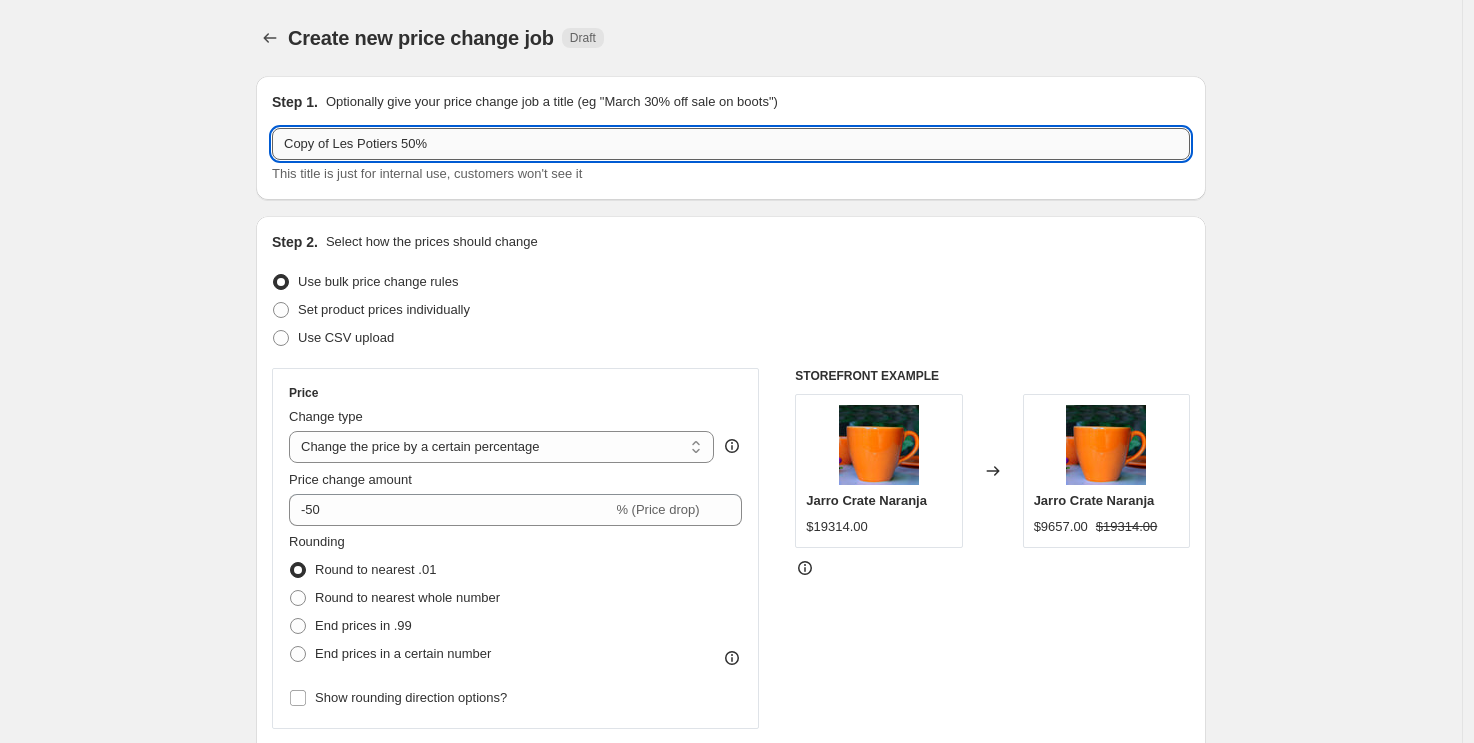 click on "Copy of Les Potiers 50%" at bounding box center (731, 144) 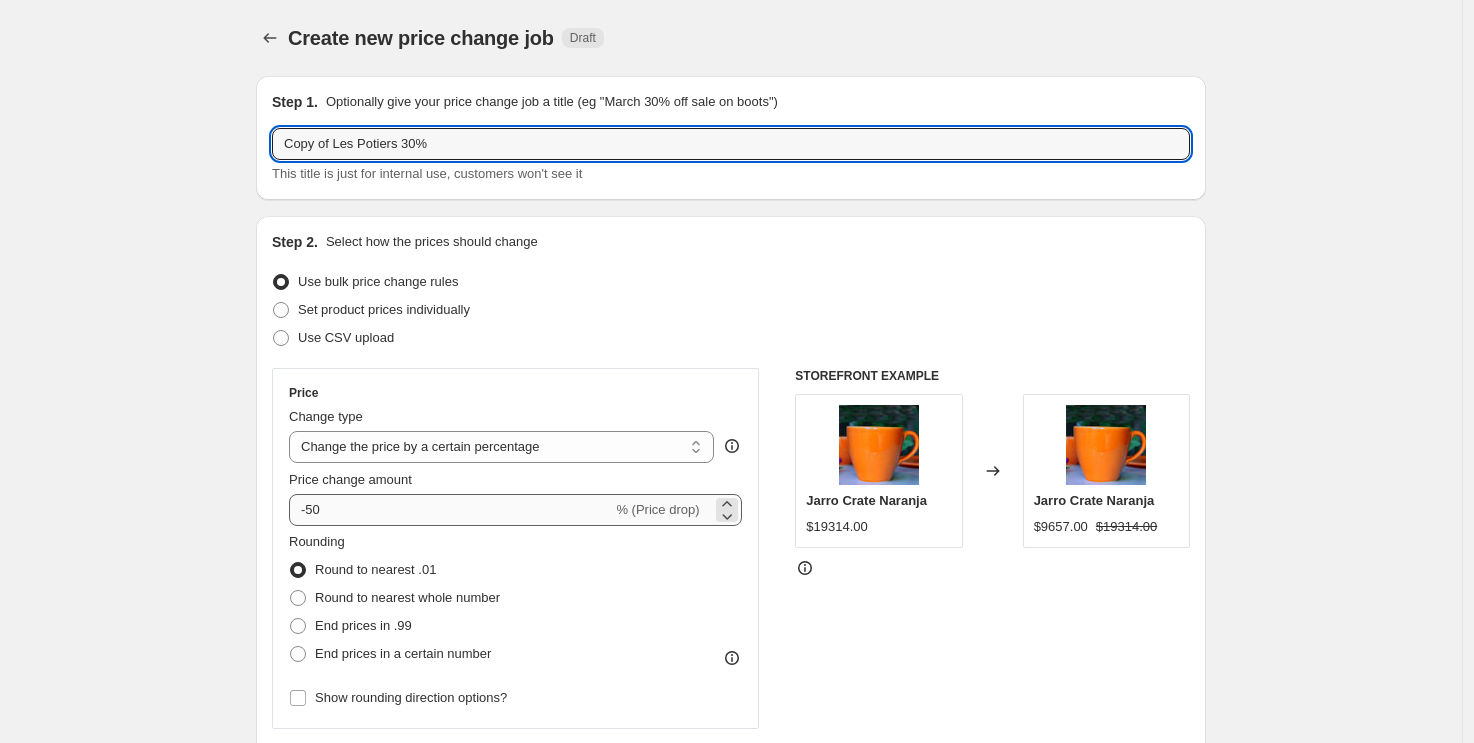 type on "Copy of Les Potiers 30%" 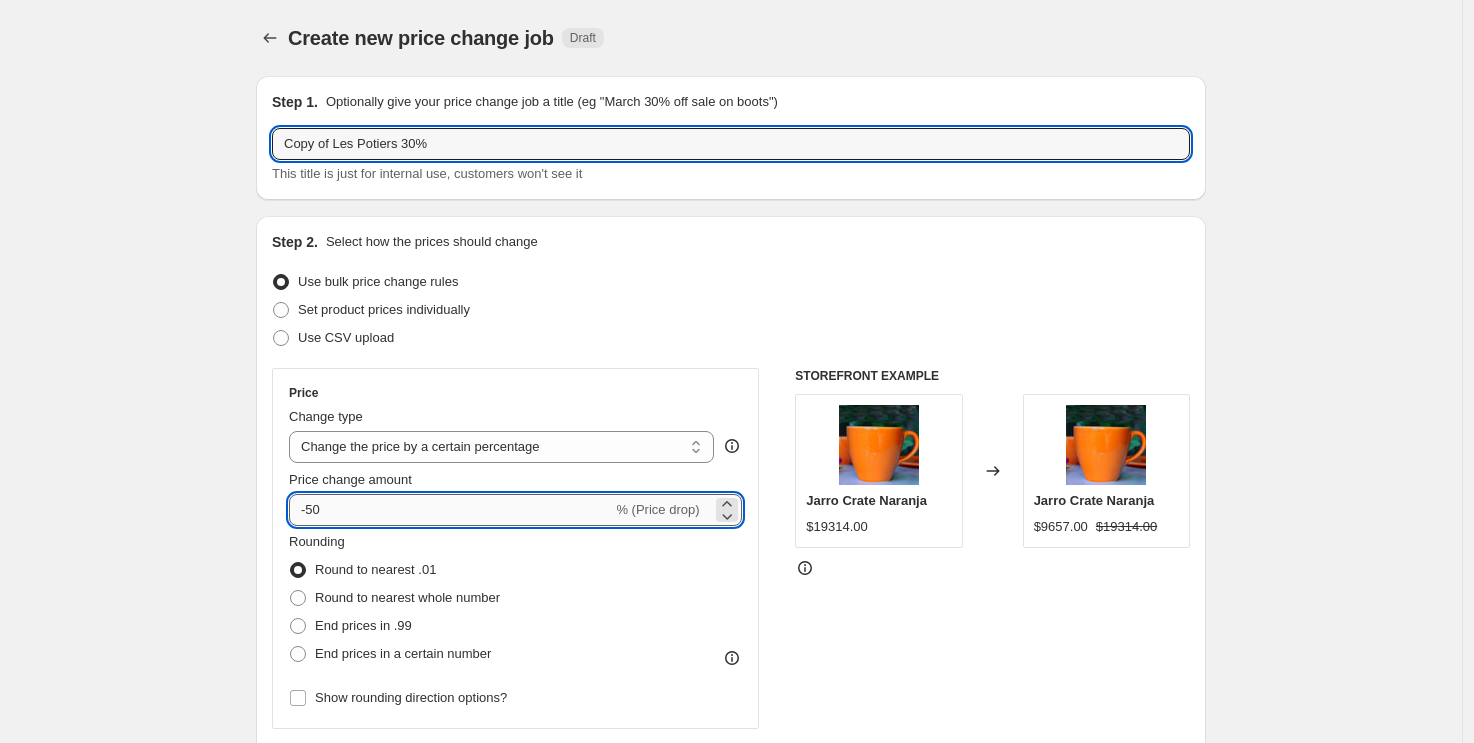 click on "-50" at bounding box center [450, 510] 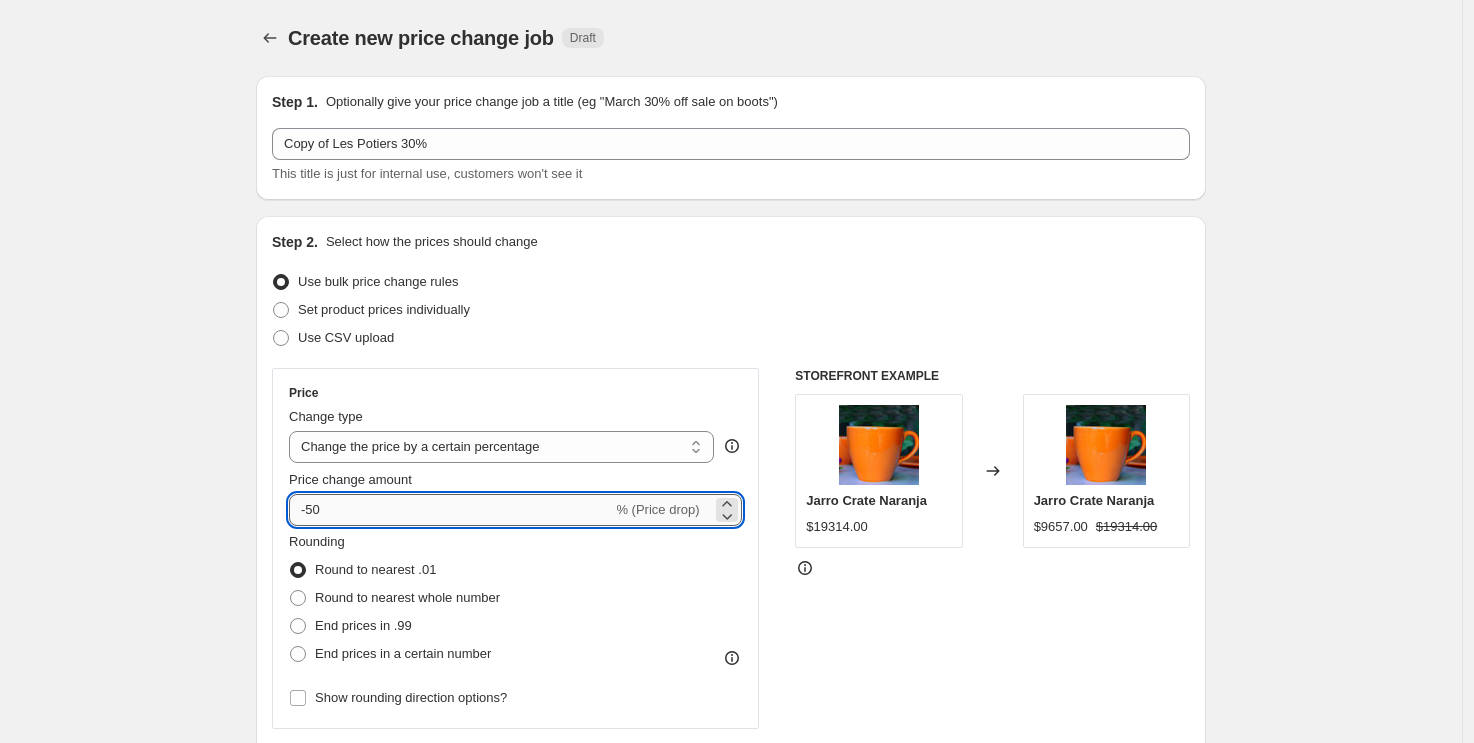 type on "-5" 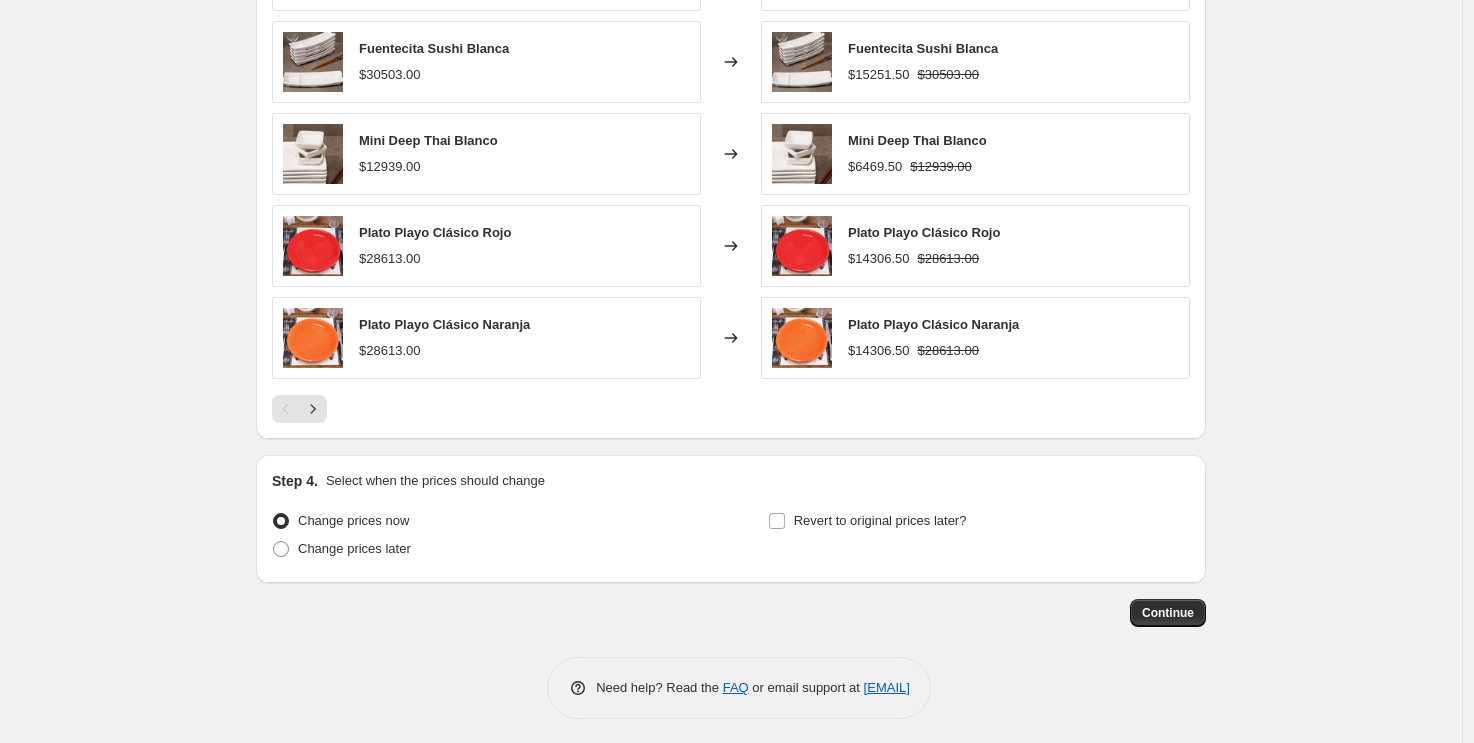 scroll, scrollTop: 1481, scrollLeft: 0, axis: vertical 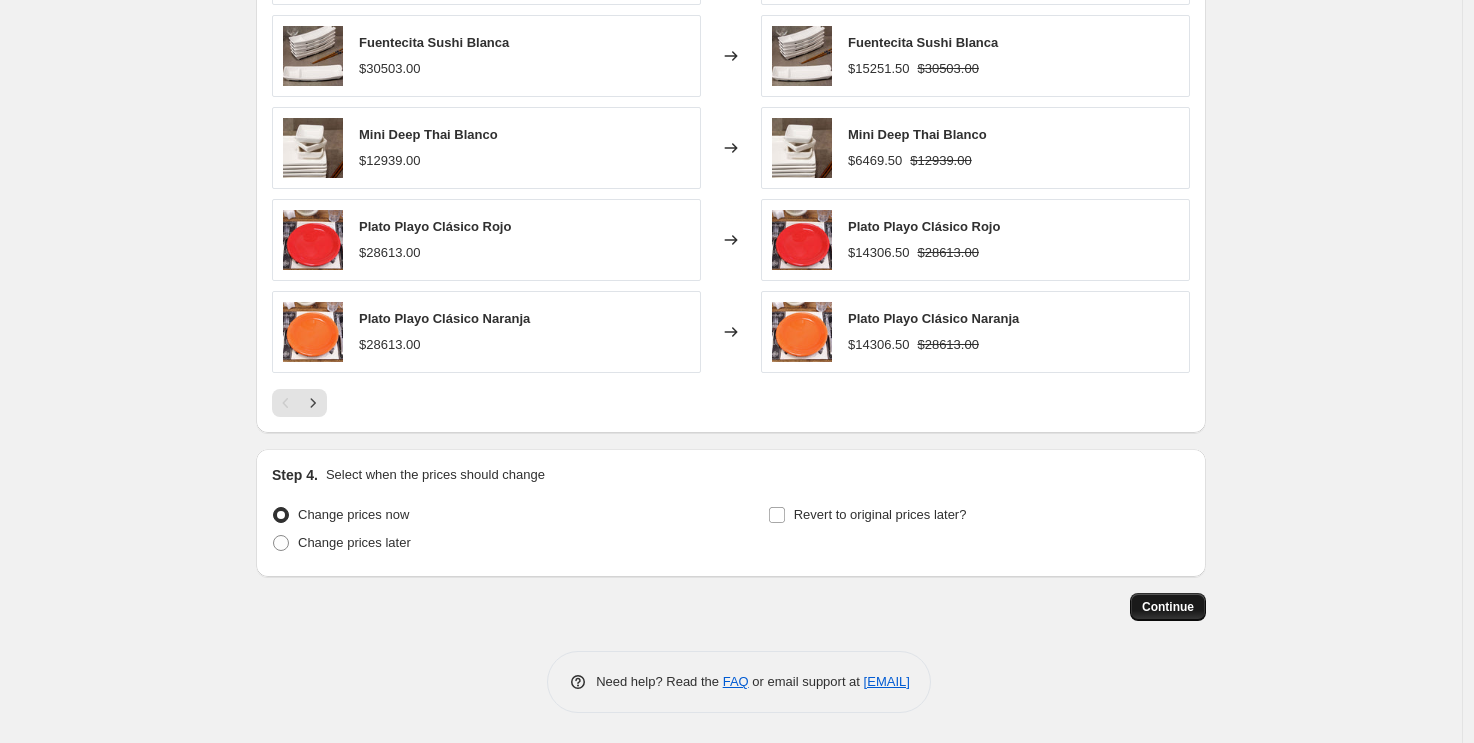 type on "-30" 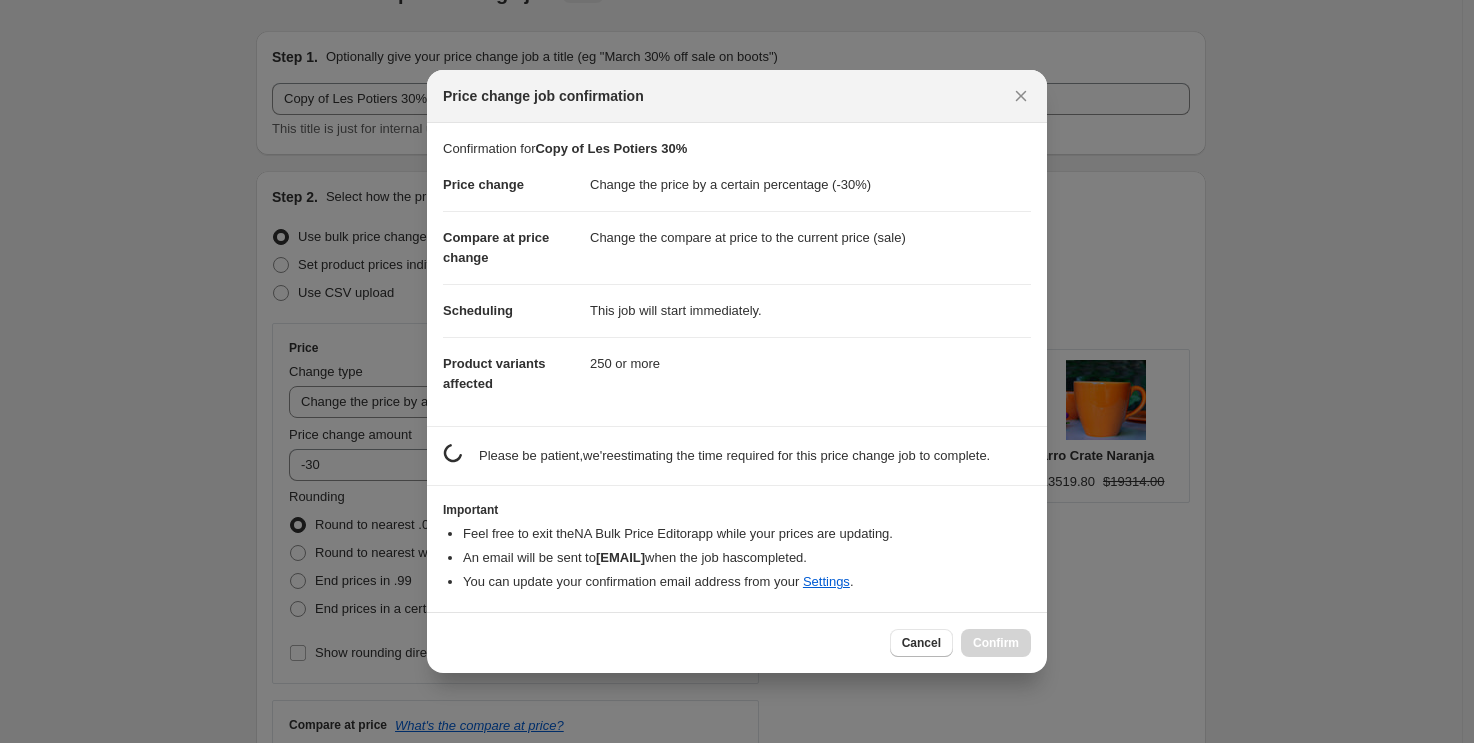 scroll, scrollTop: 0, scrollLeft: 0, axis: both 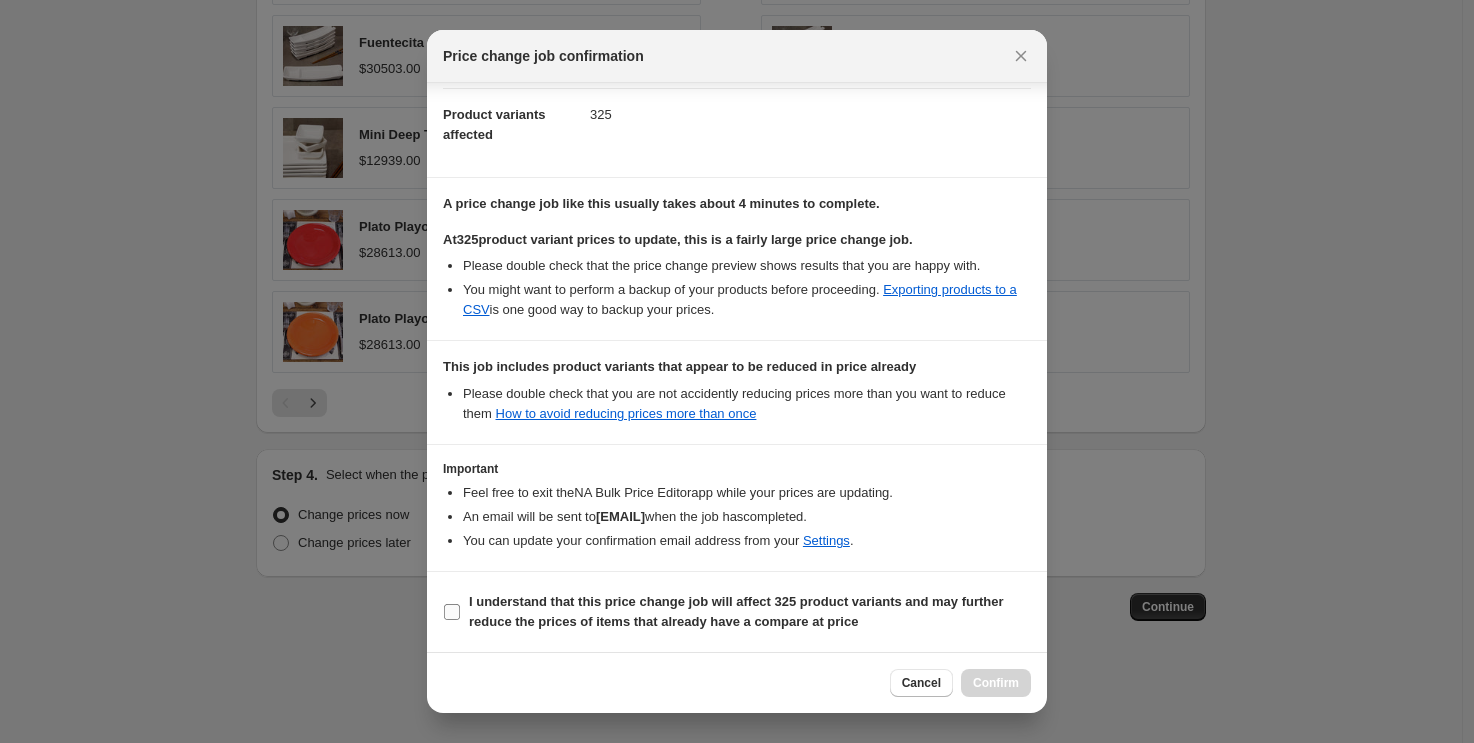 click on "I understand that this price change job will affect 325 product variants and may further reduce the prices of items that already have a compare at price" at bounding box center (452, 612) 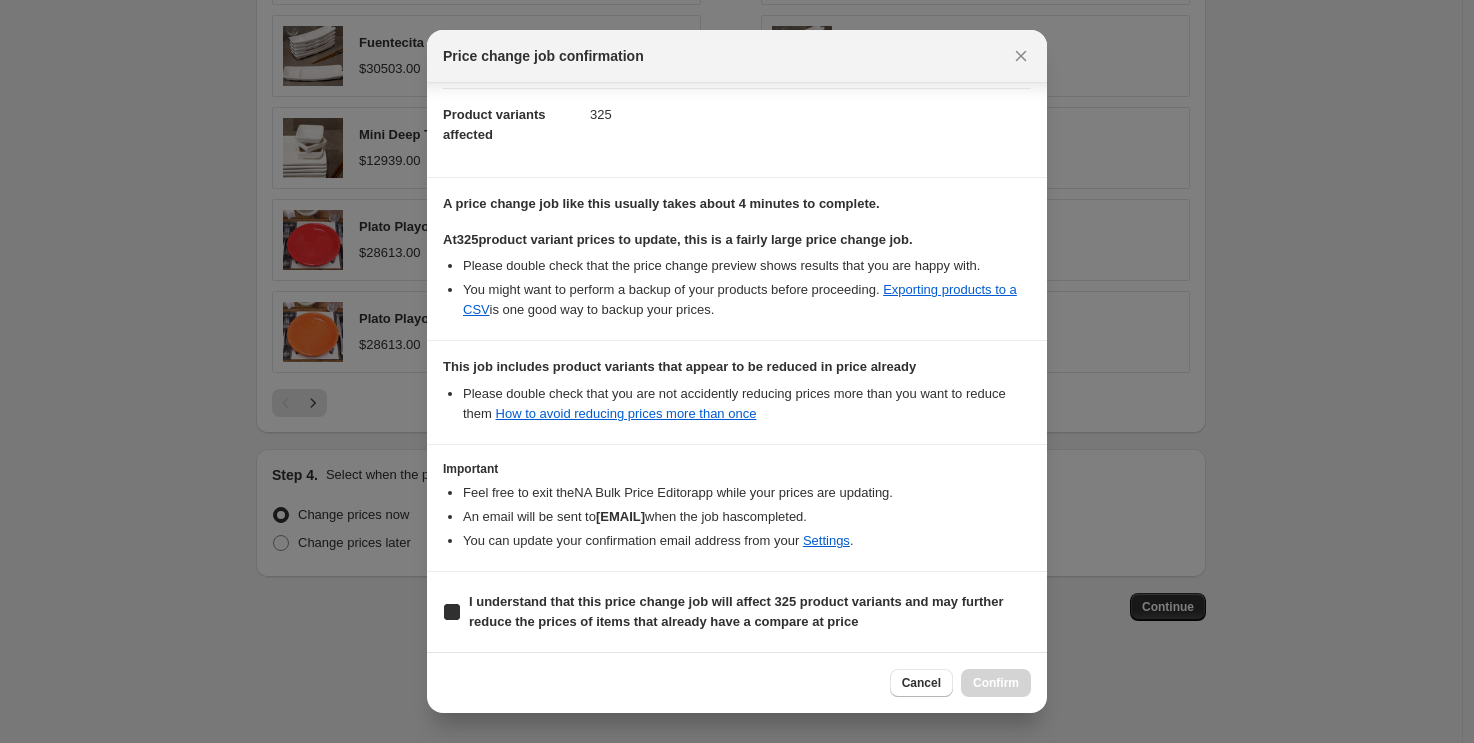 checkbox on "true" 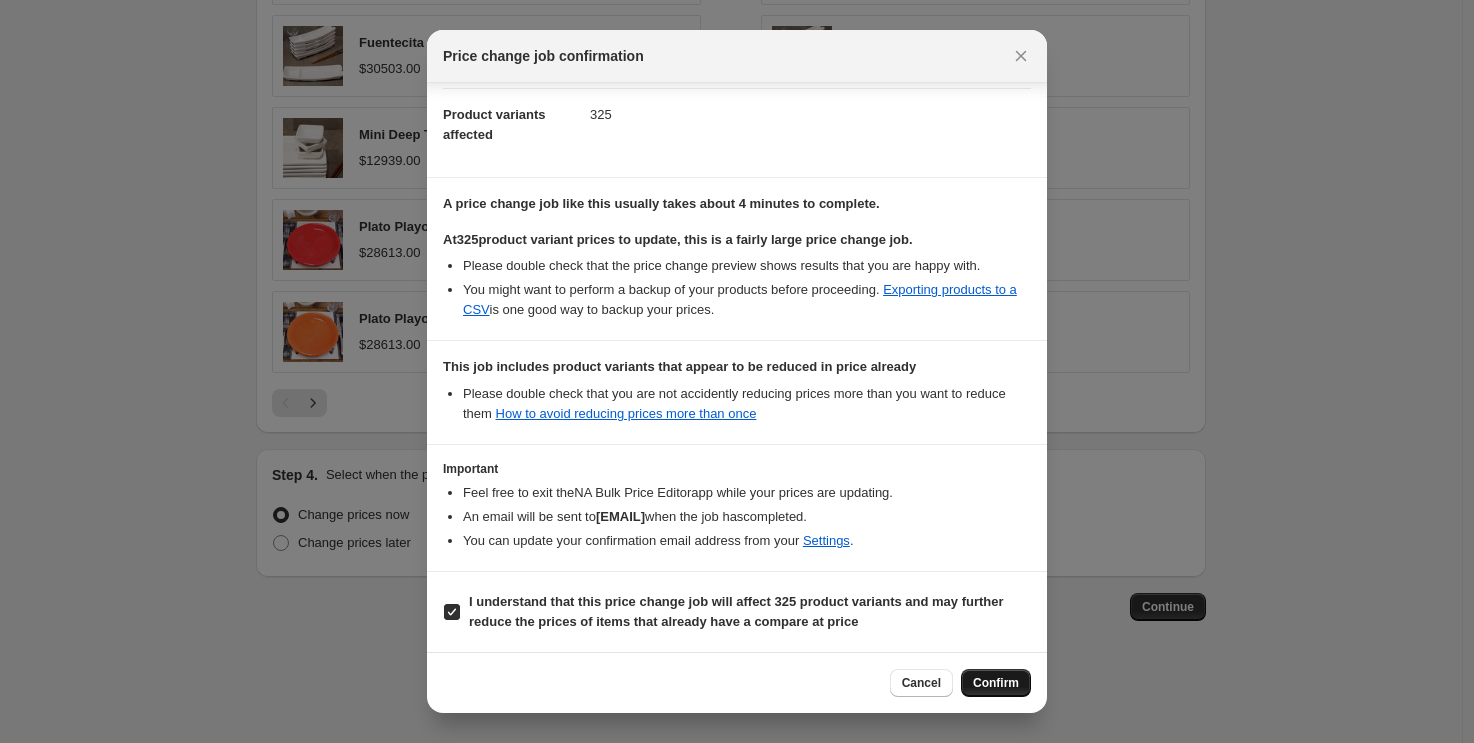 click on "Confirm" at bounding box center (996, 683) 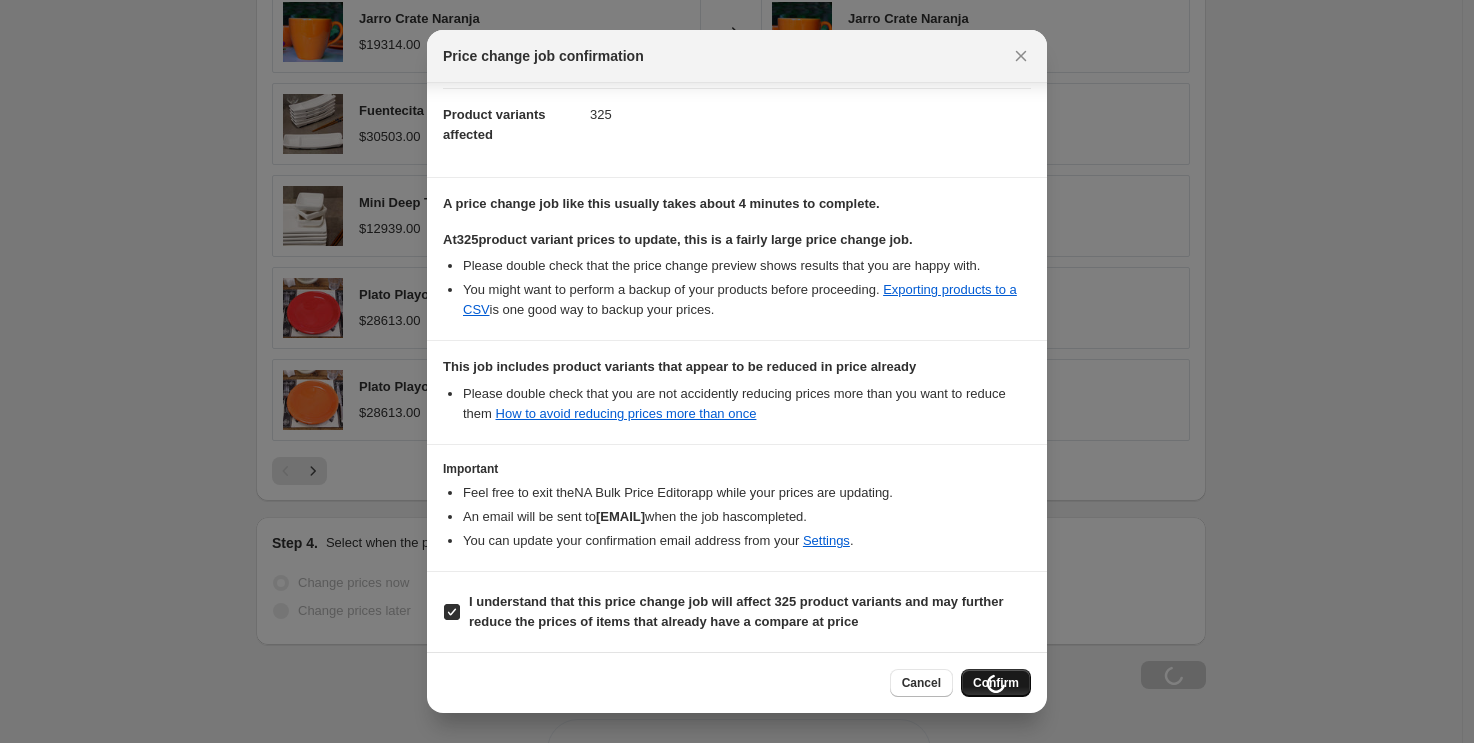 scroll, scrollTop: 1549, scrollLeft: 0, axis: vertical 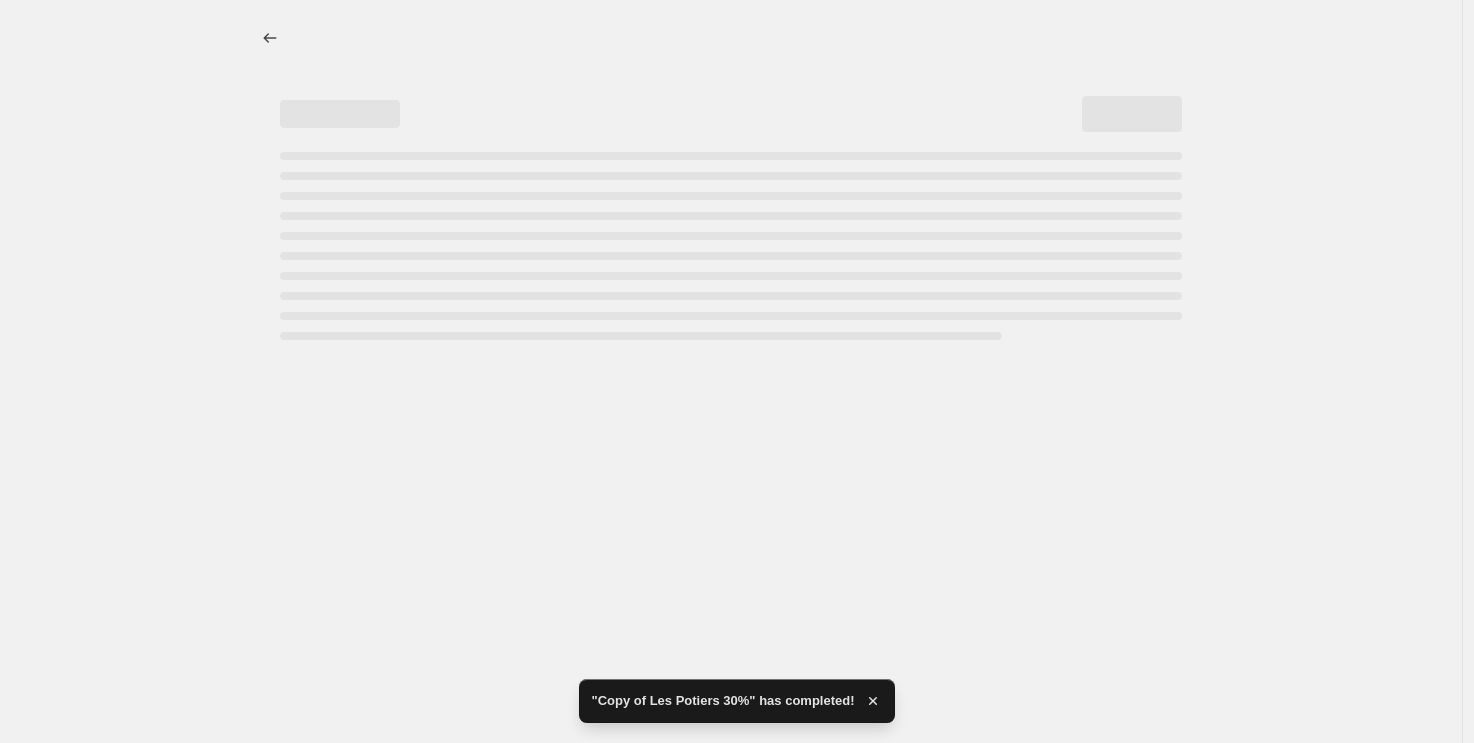 select on "percentage" 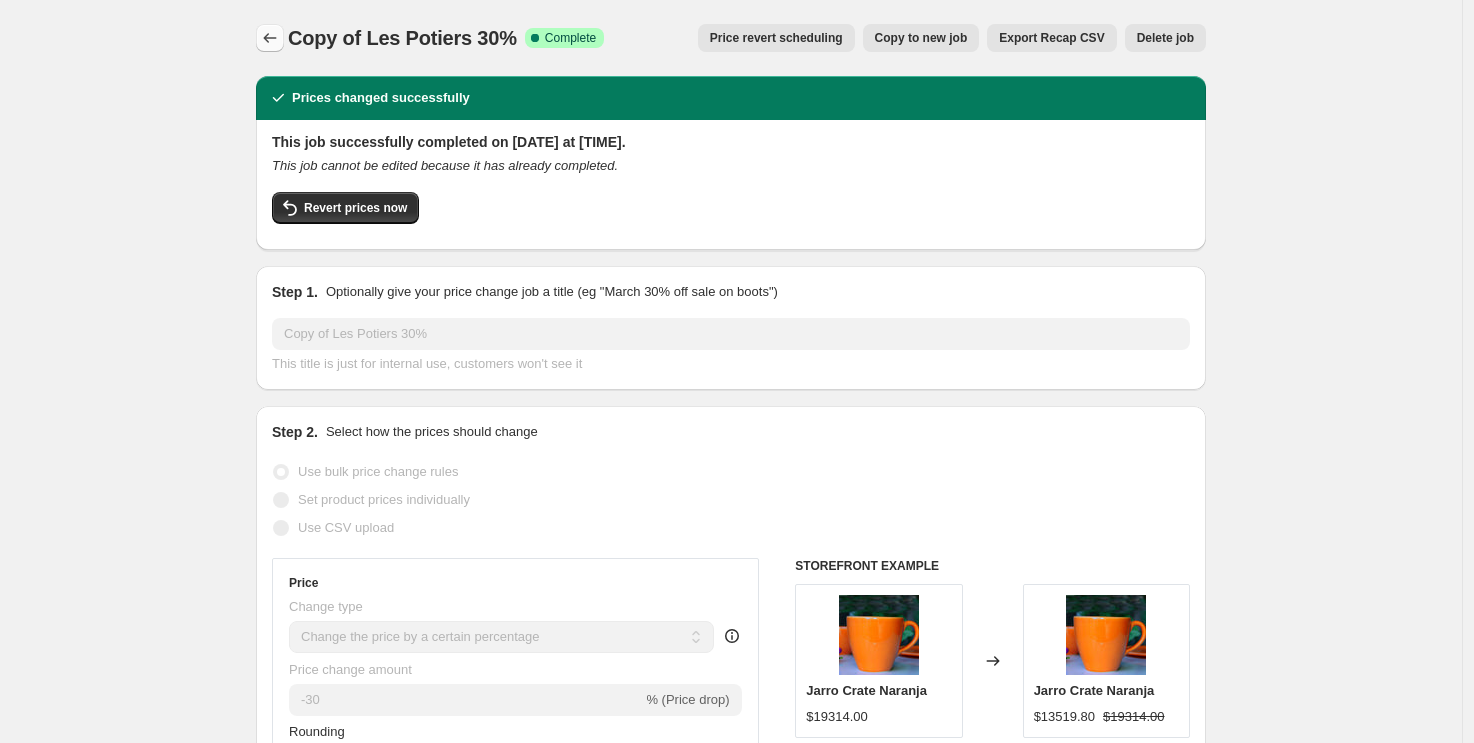 click 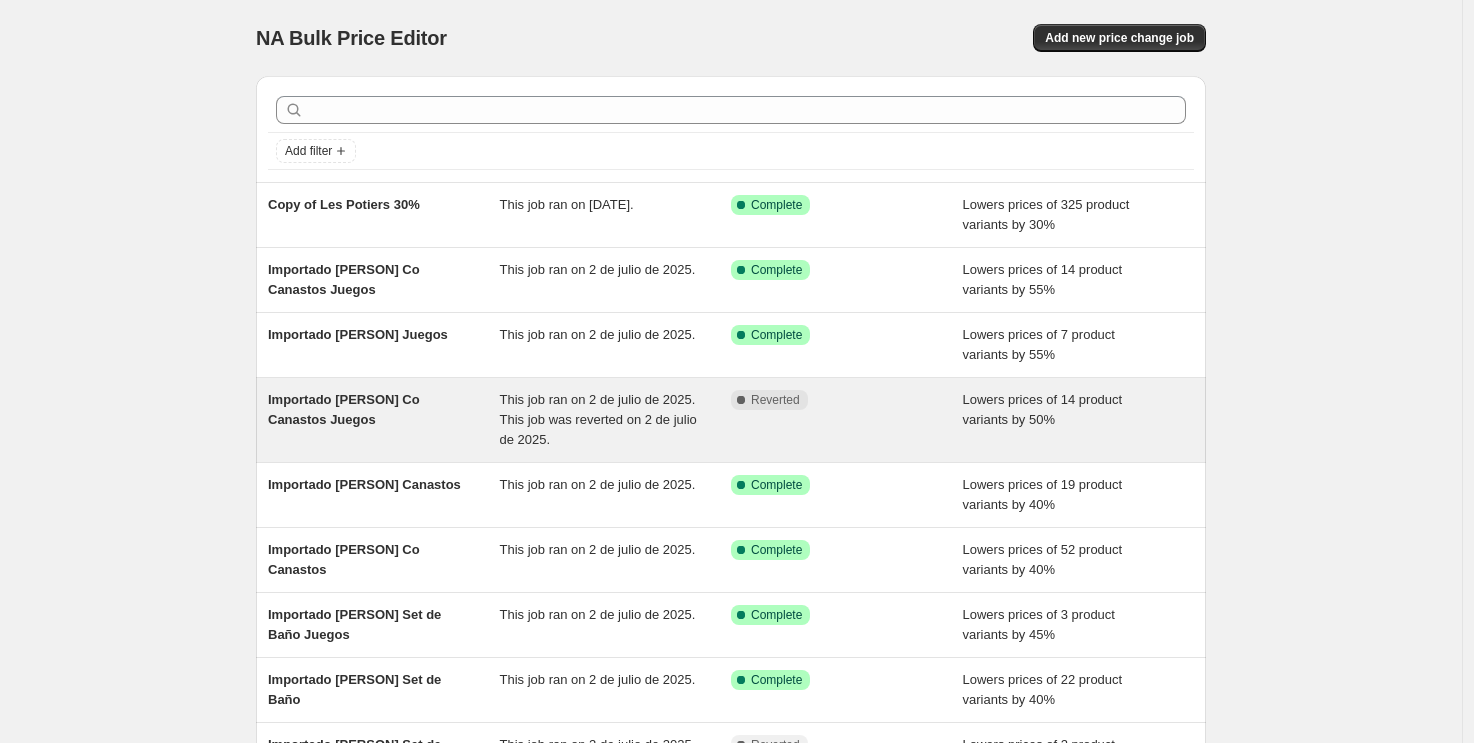 scroll, scrollTop: 4, scrollLeft: 0, axis: vertical 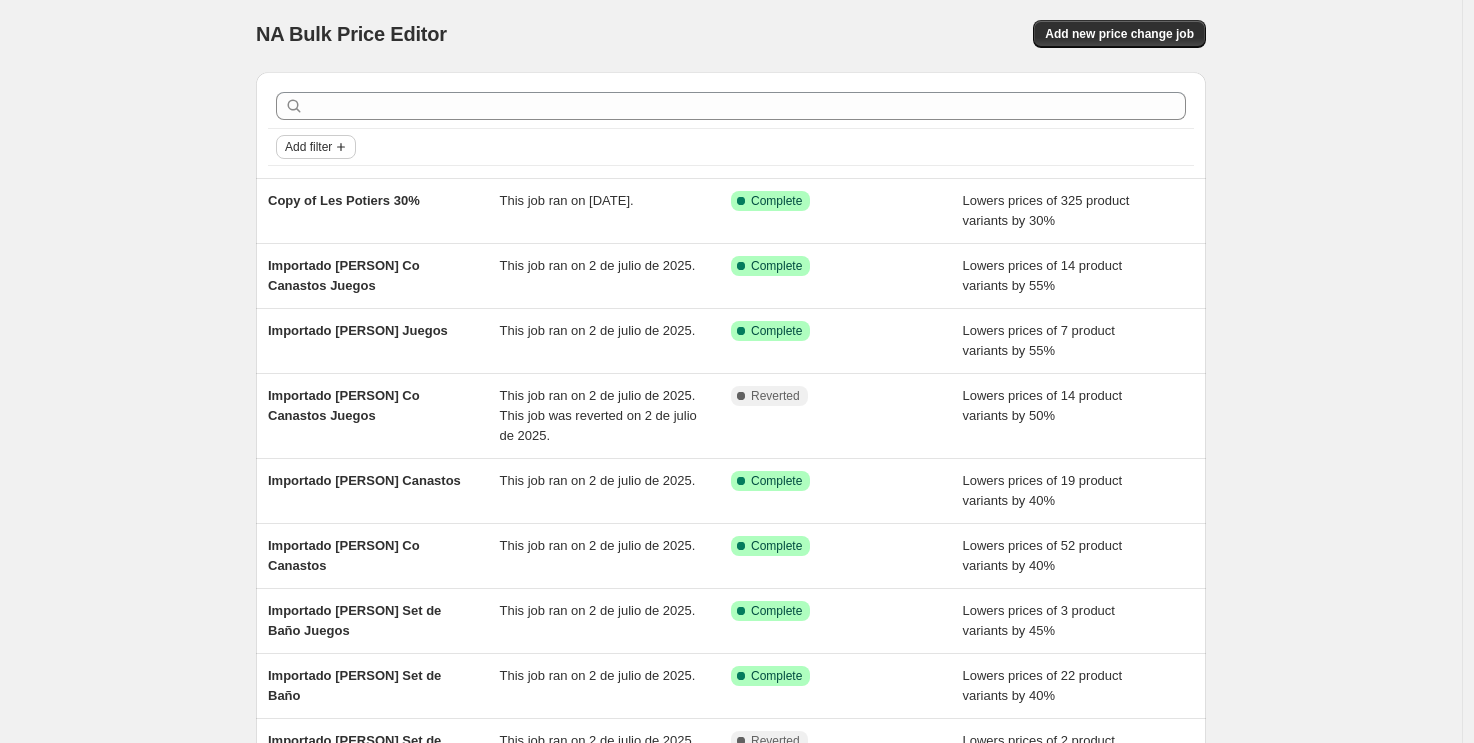 click on "Add filter" at bounding box center (308, 147) 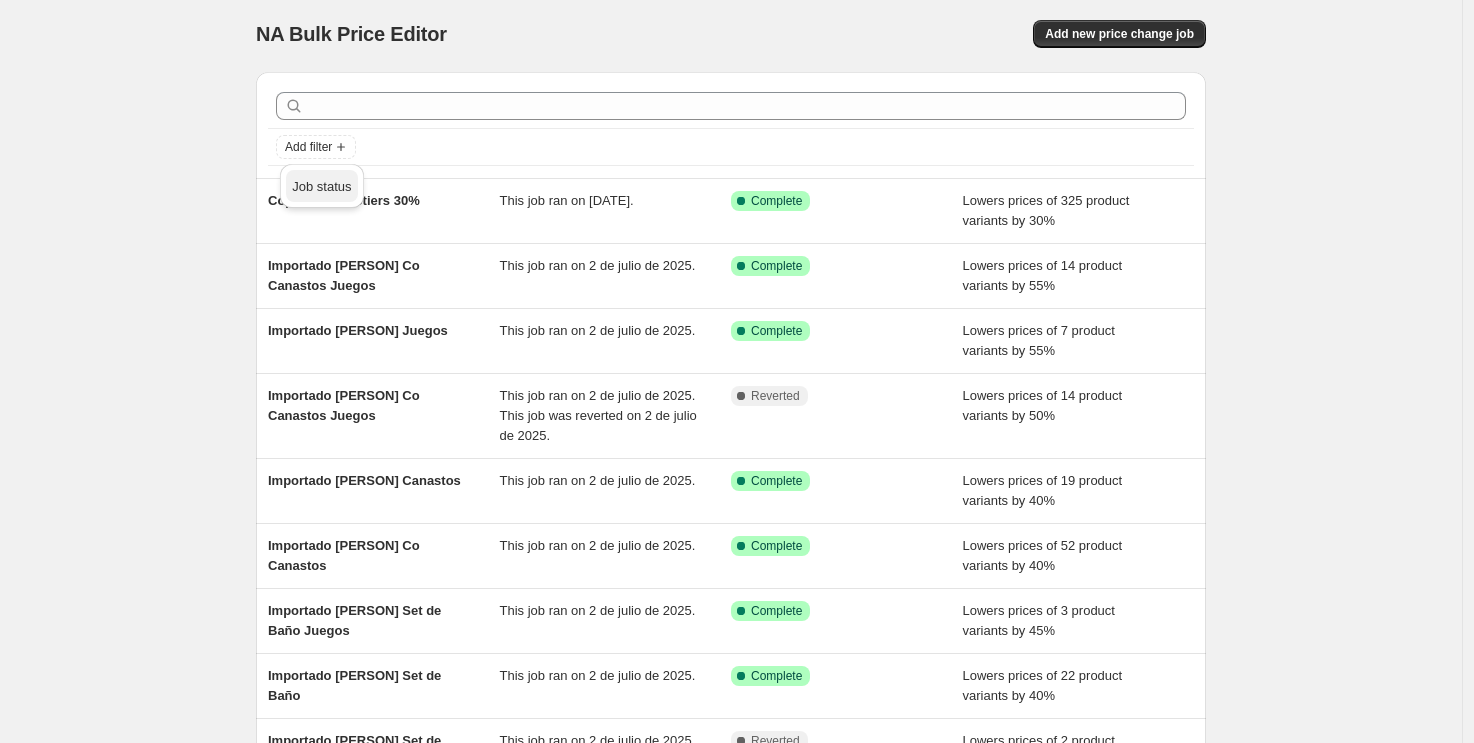 click on "Job status" at bounding box center [321, 186] 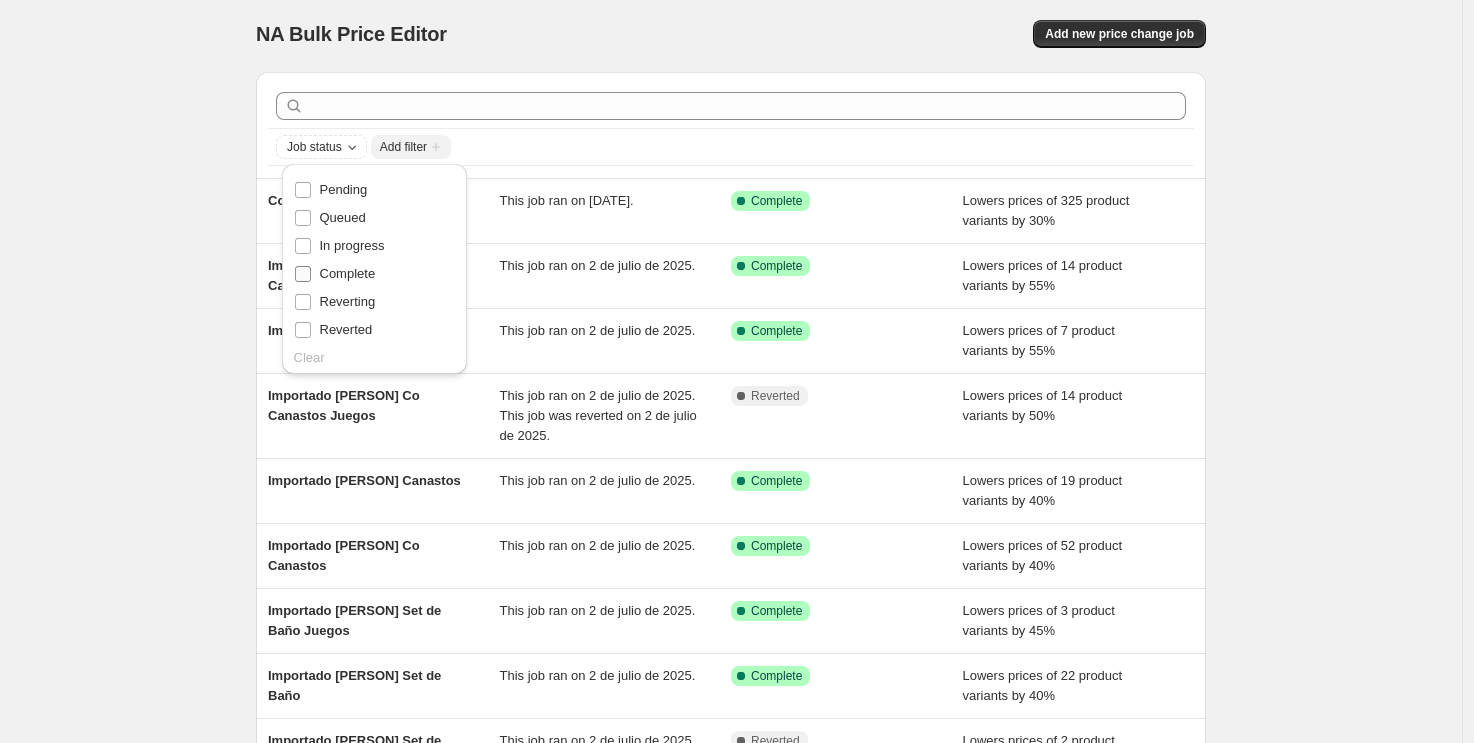 click on "Complete" at bounding box center (348, 273) 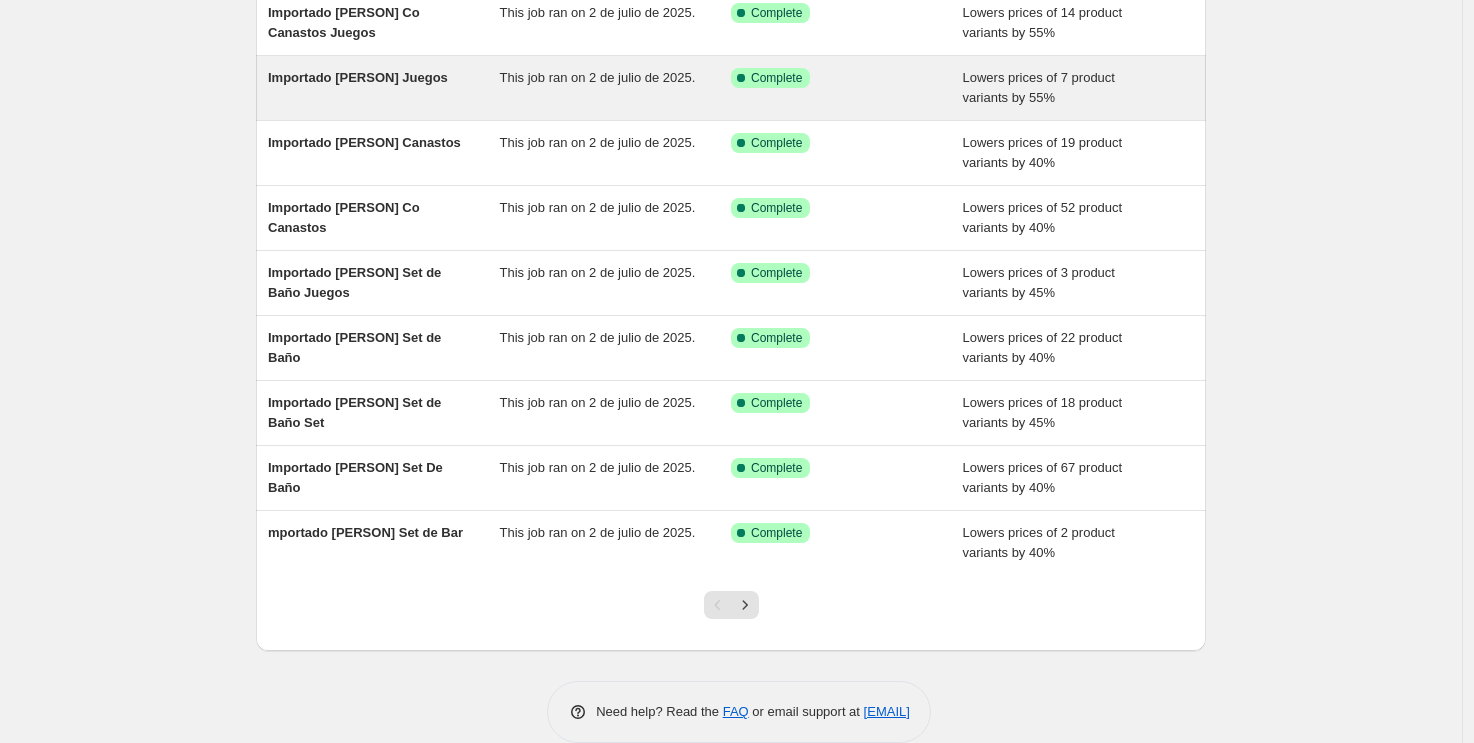 scroll, scrollTop: 287, scrollLeft: 0, axis: vertical 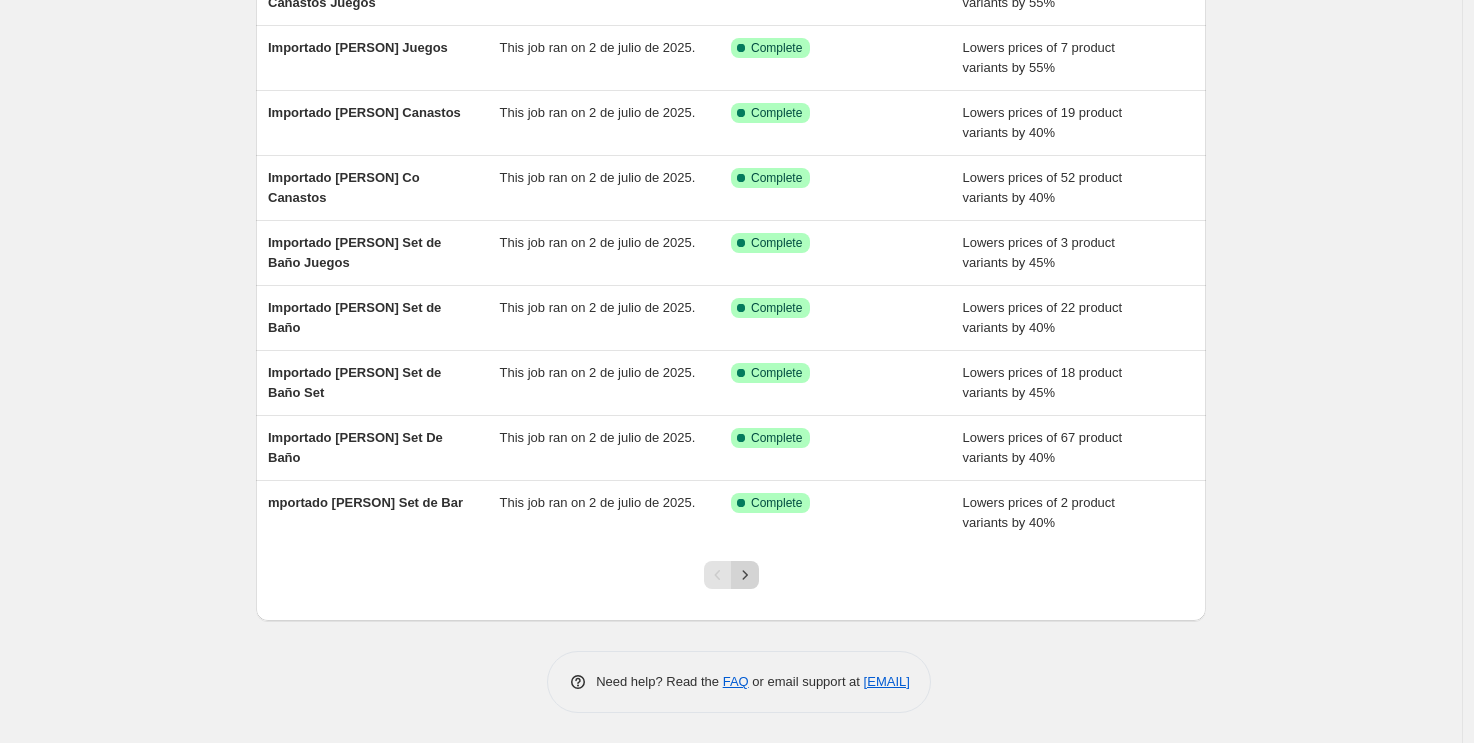 click 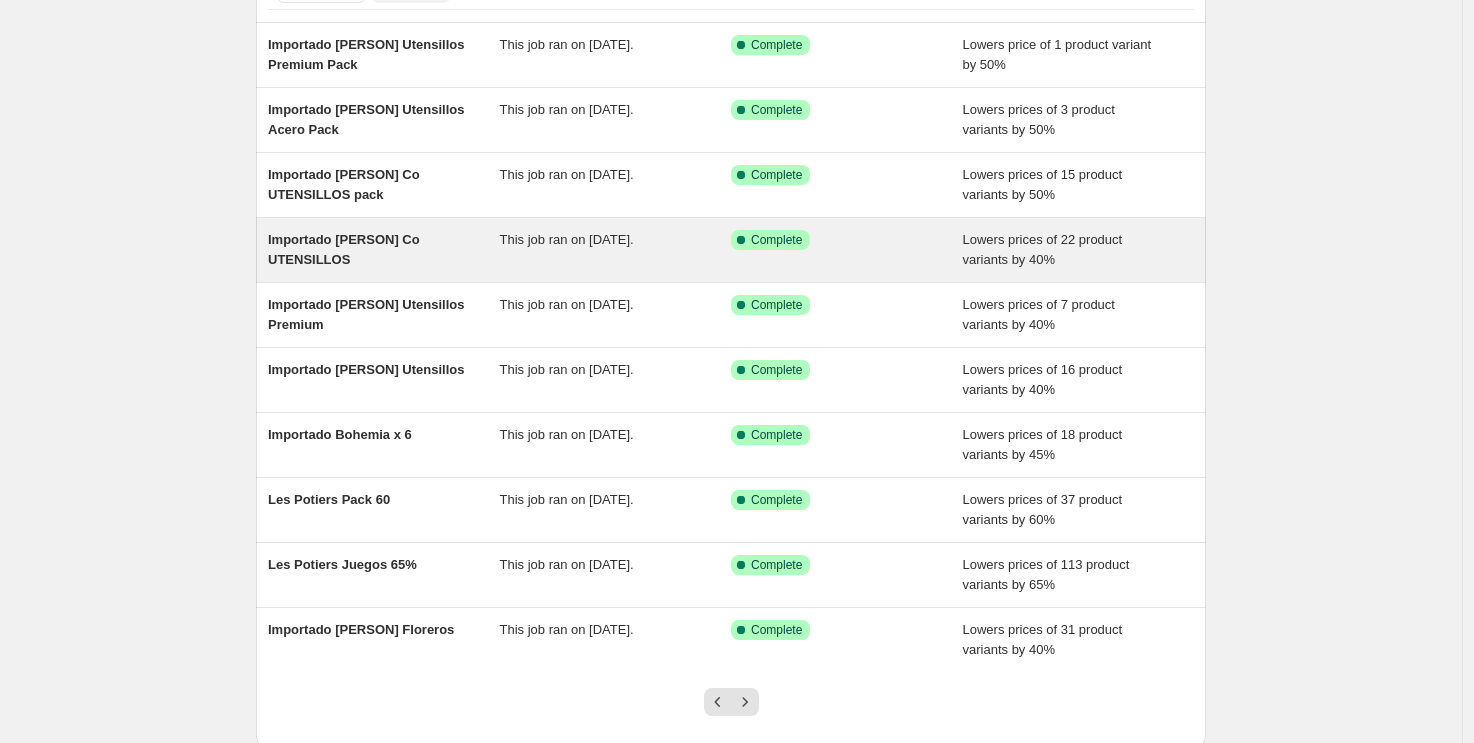 scroll, scrollTop: 161, scrollLeft: 0, axis: vertical 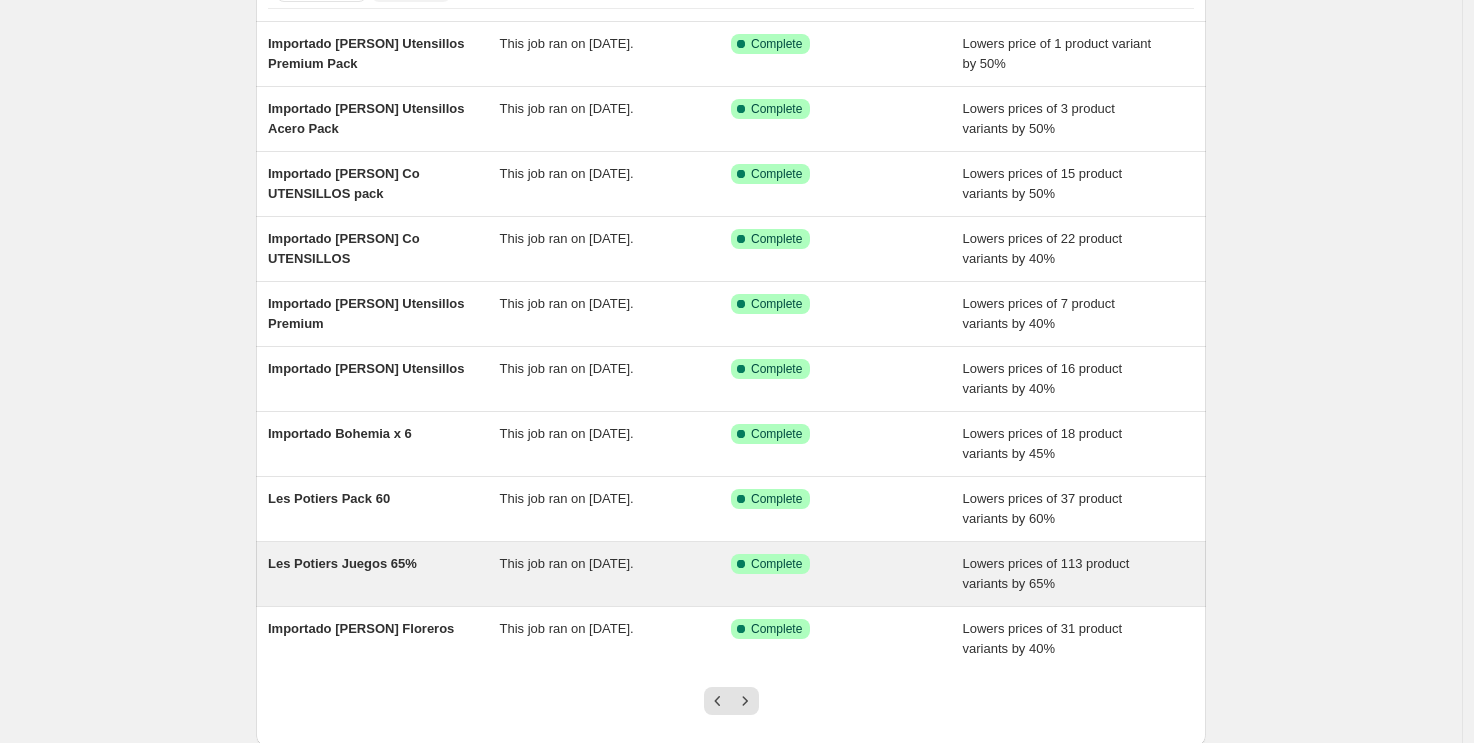 click on "Les Potiers Juegos 65%" at bounding box center (384, 574) 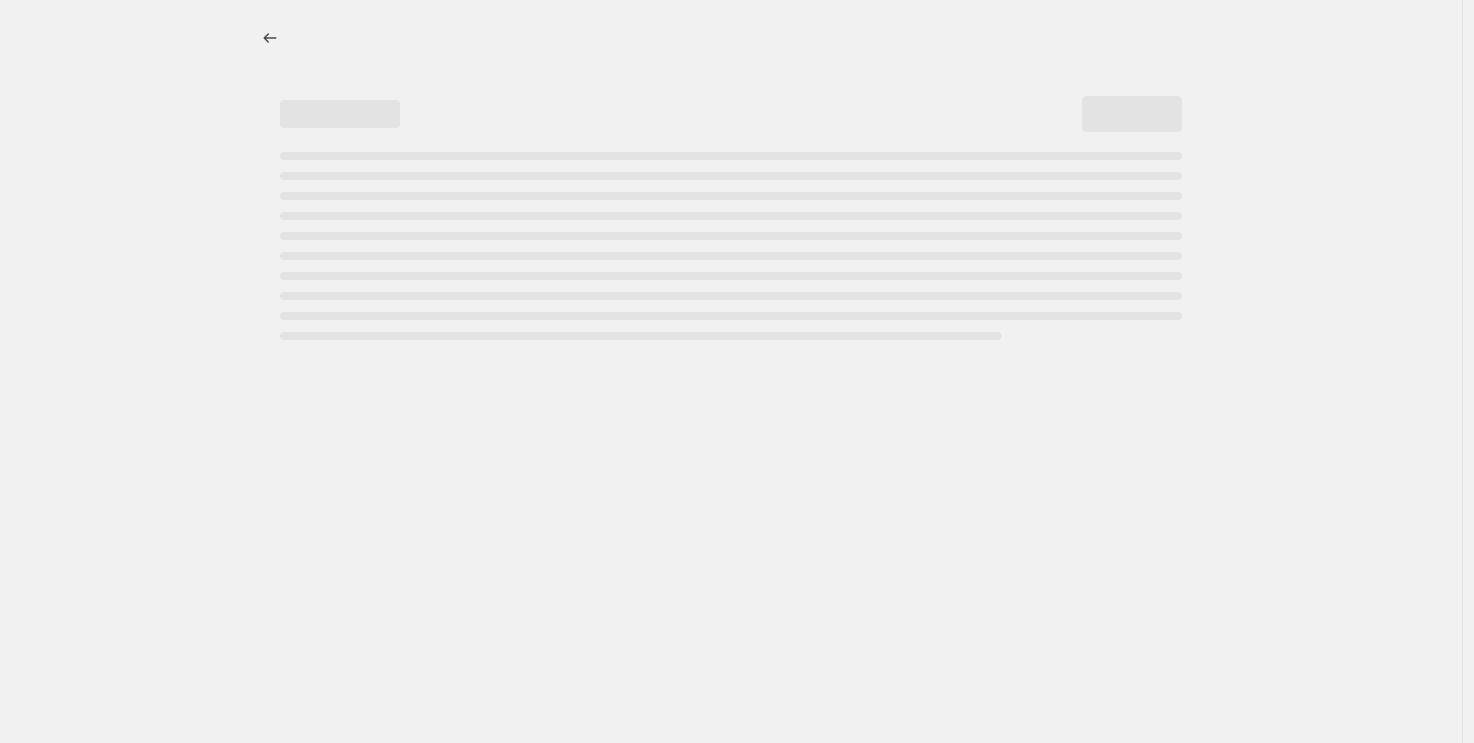 scroll, scrollTop: 0, scrollLeft: 0, axis: both 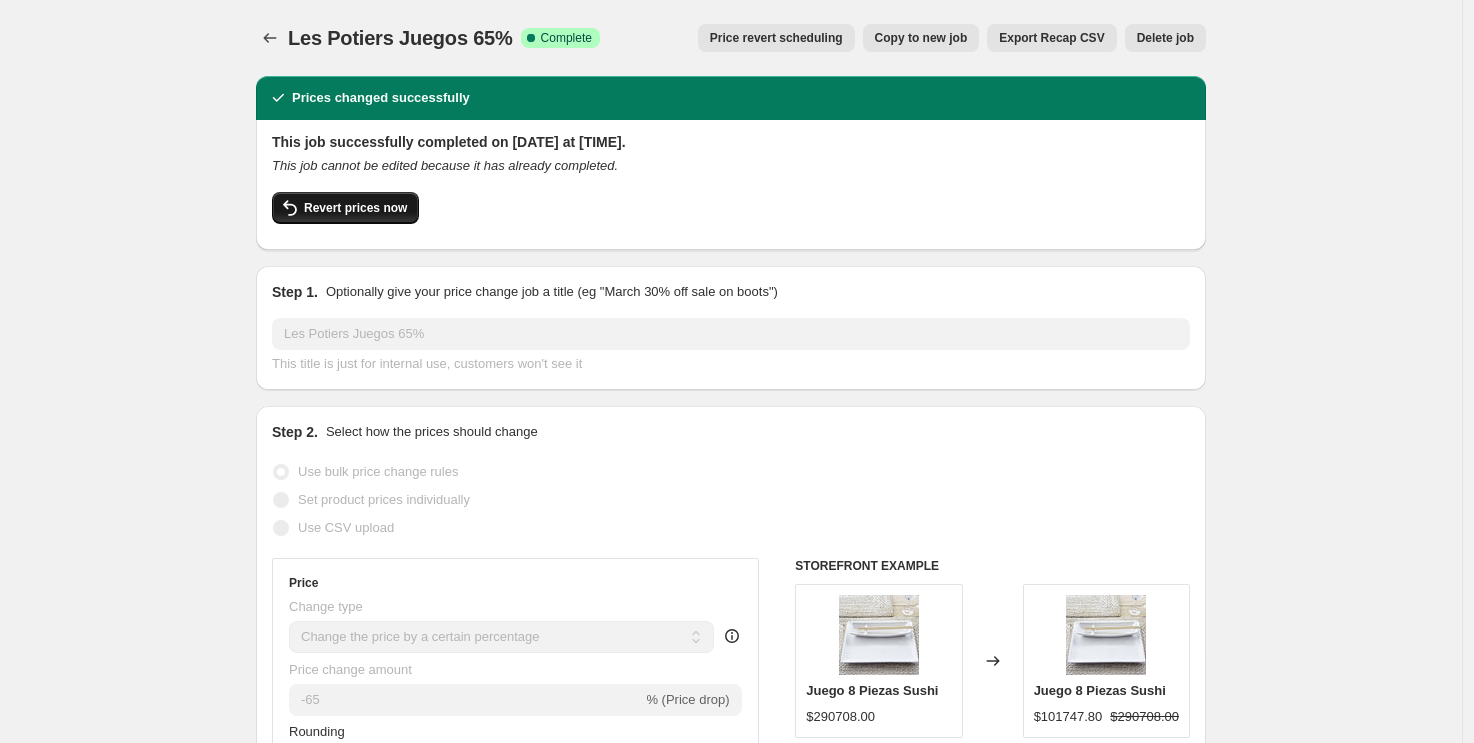 click on "Revert prices now" at bounding box center (355, 208) 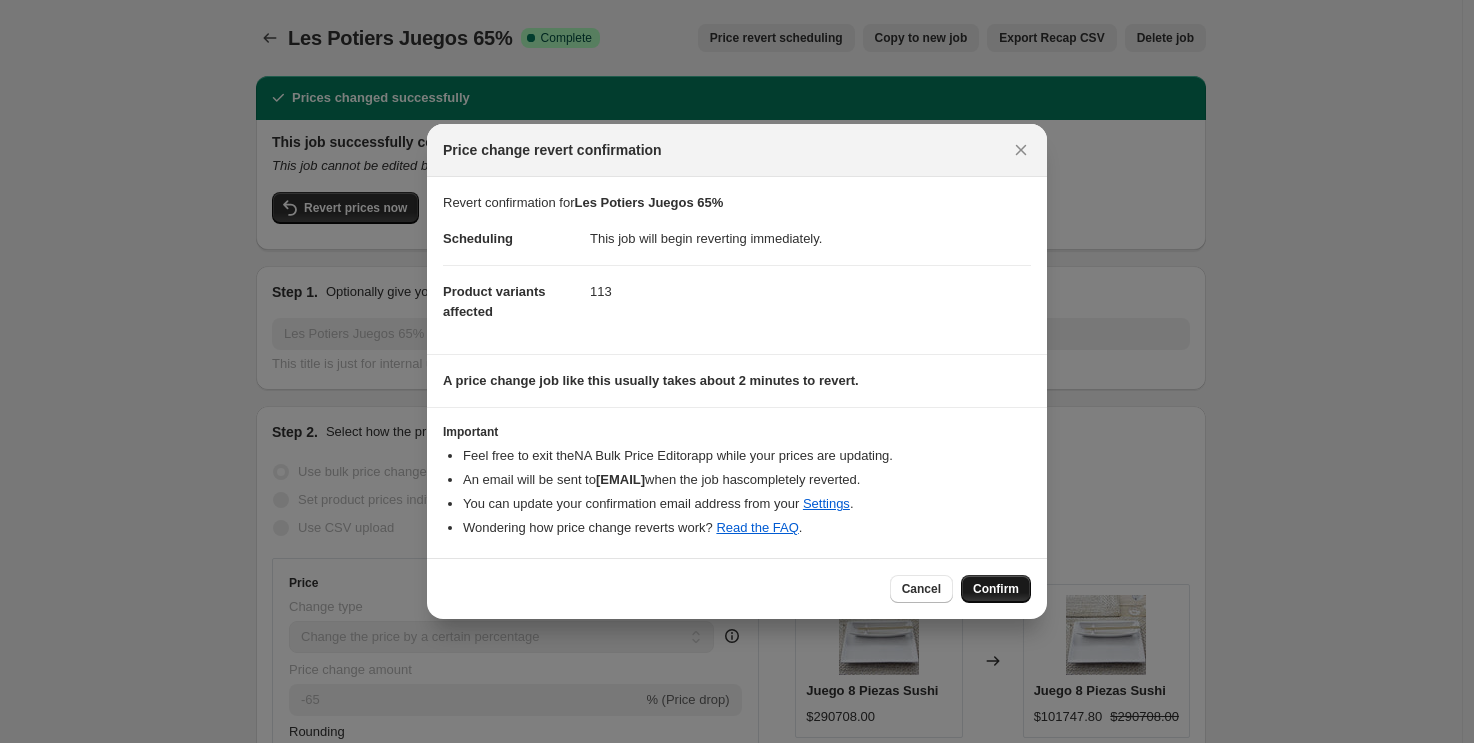 click on "Confirm" at bounding box center (996, 589) 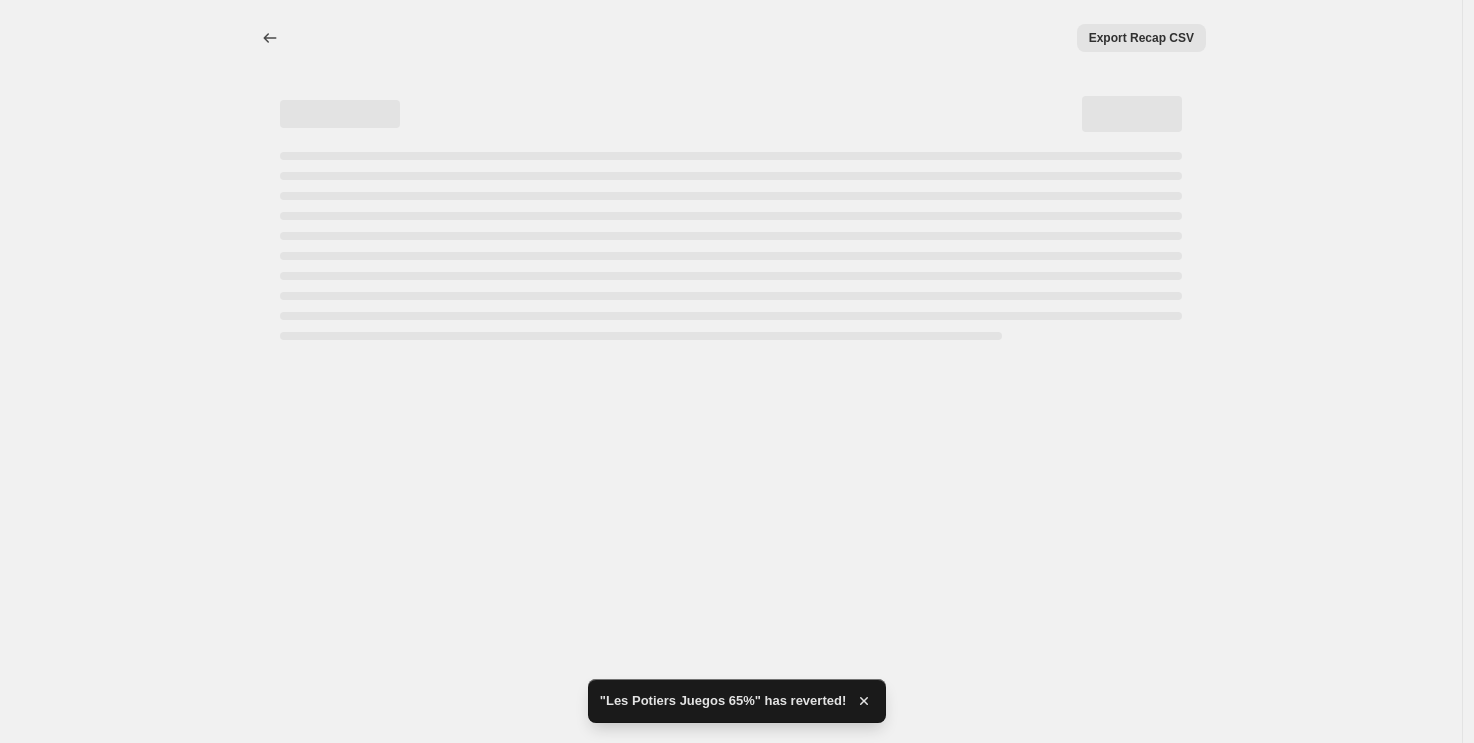 select on "percentage" 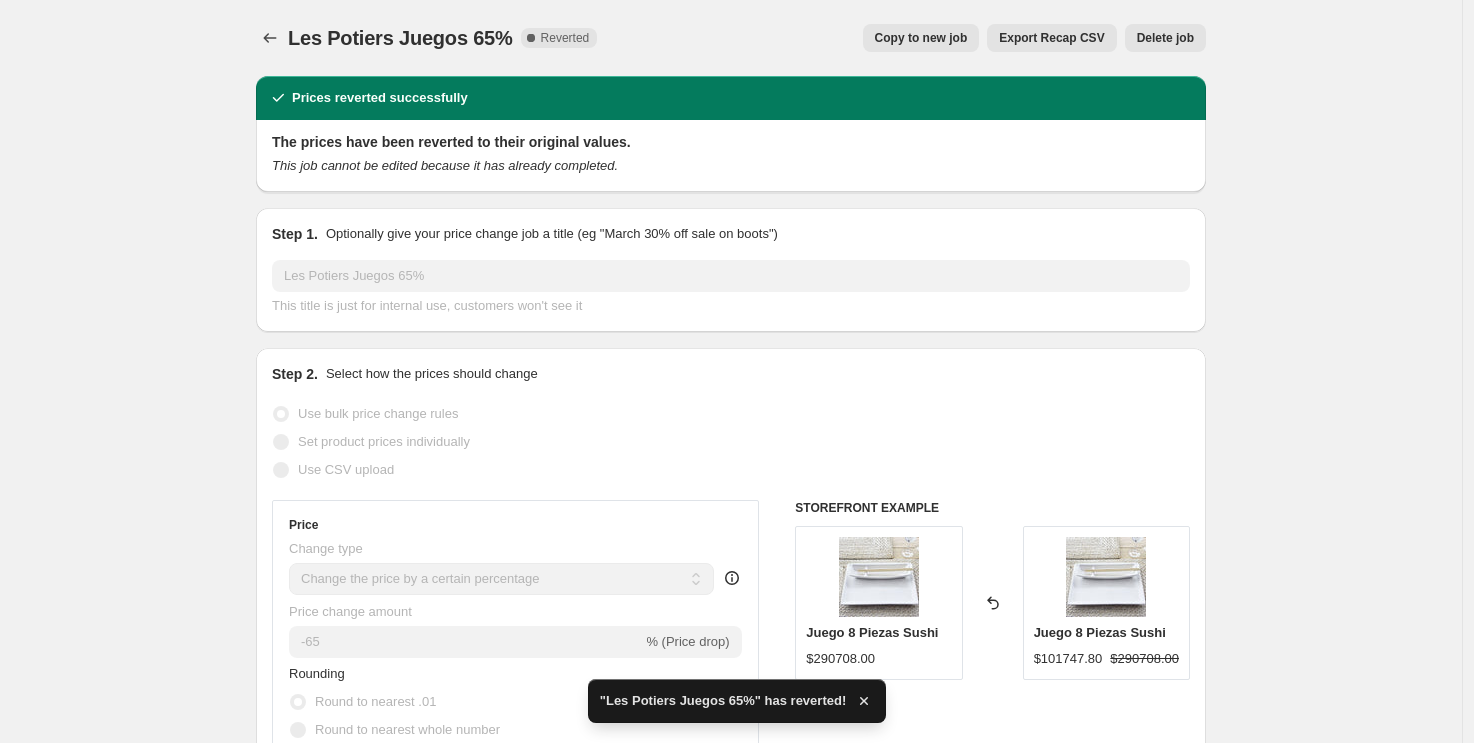 click on "Copy to new job" at bounding box center (921, 38) 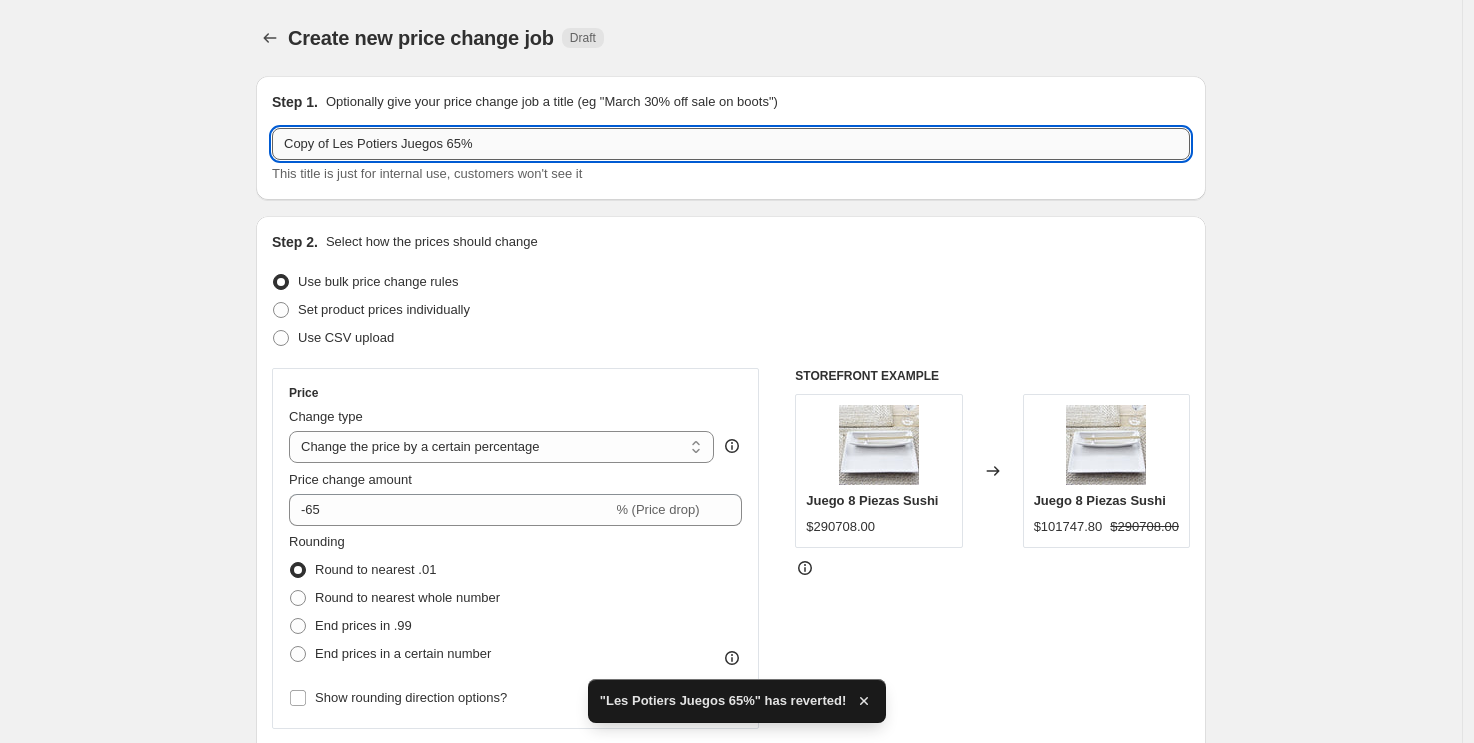 drag, startPoint x: 463, startPoint y: 143, endPoint x: 583, endPoint y: 149, distance: 120.14991 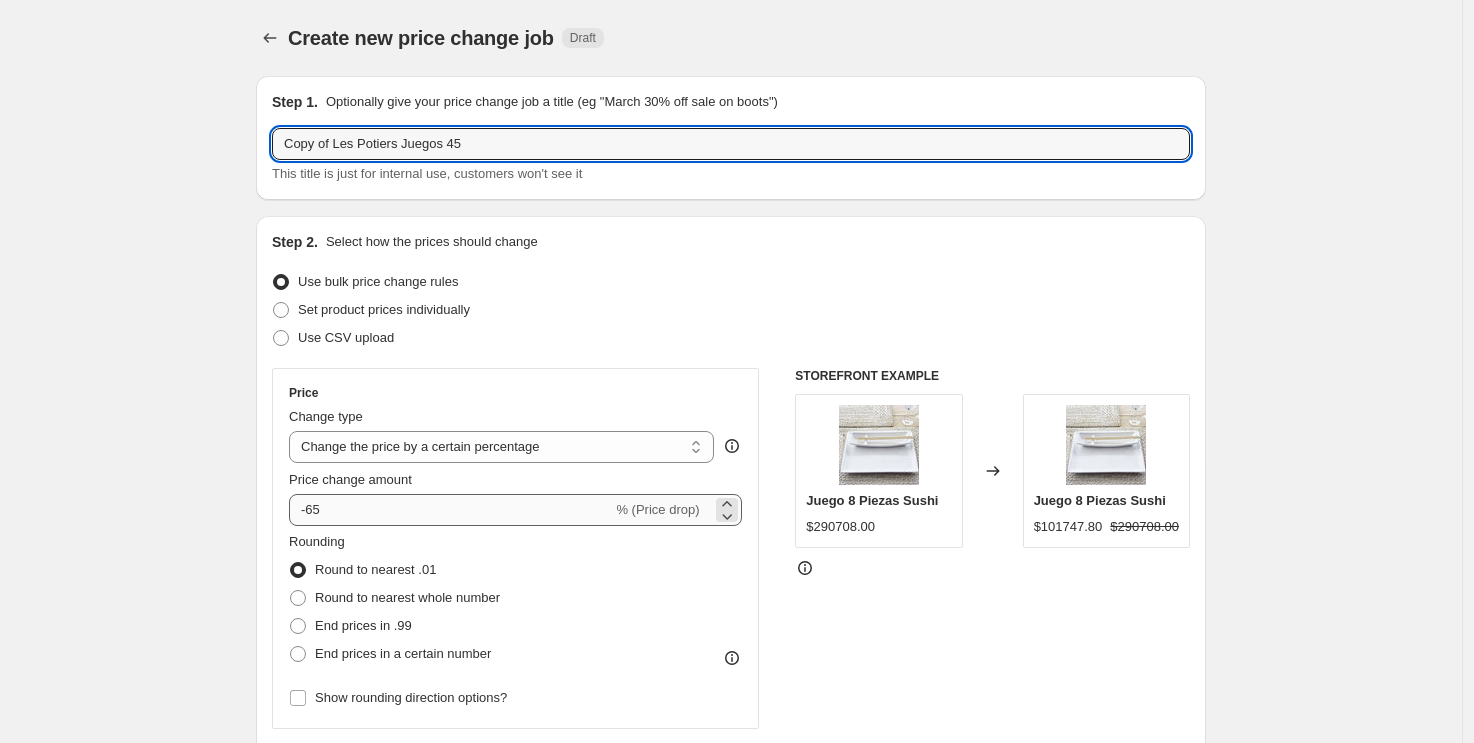 type on "Copy of Les Potiers Juegos 45" 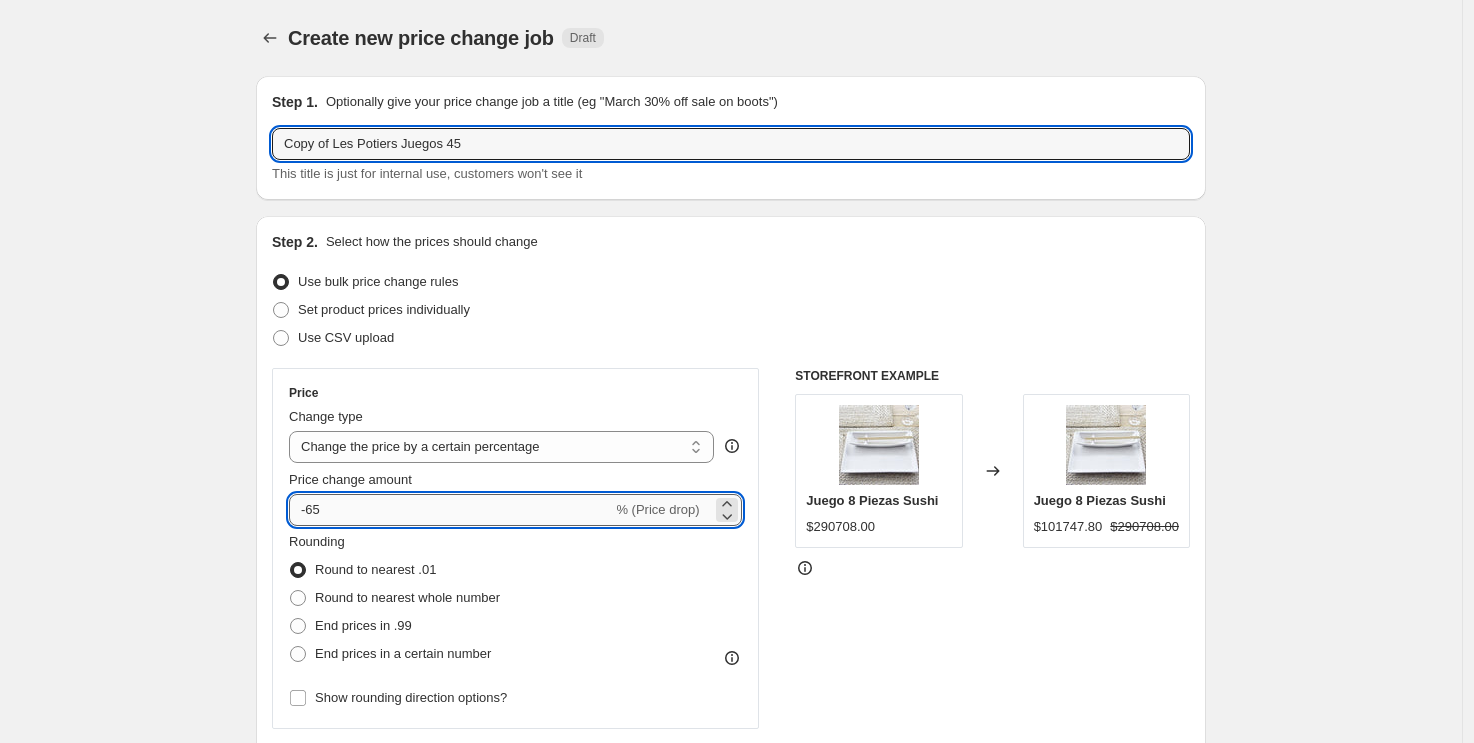 click on "-65" at bounding box center (450, 510) 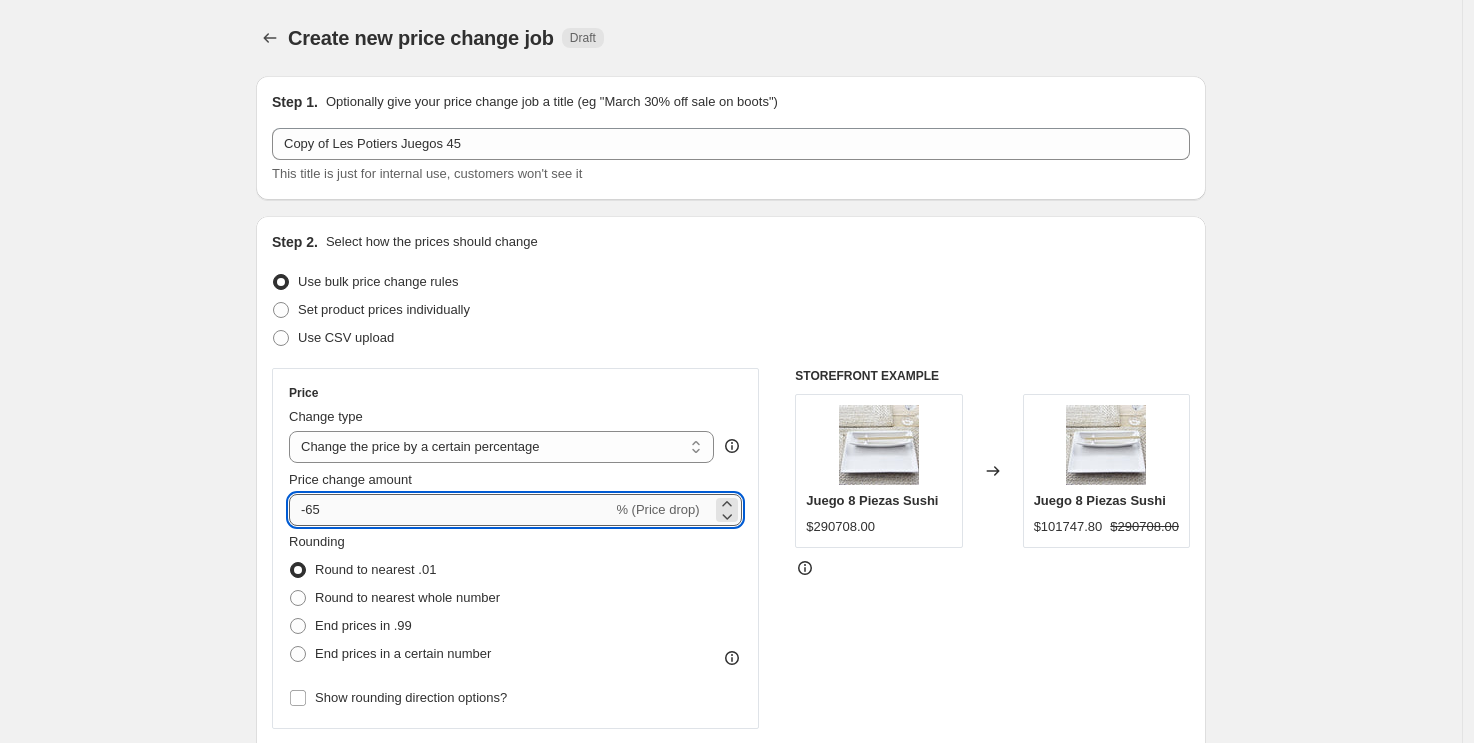 type on "-6" 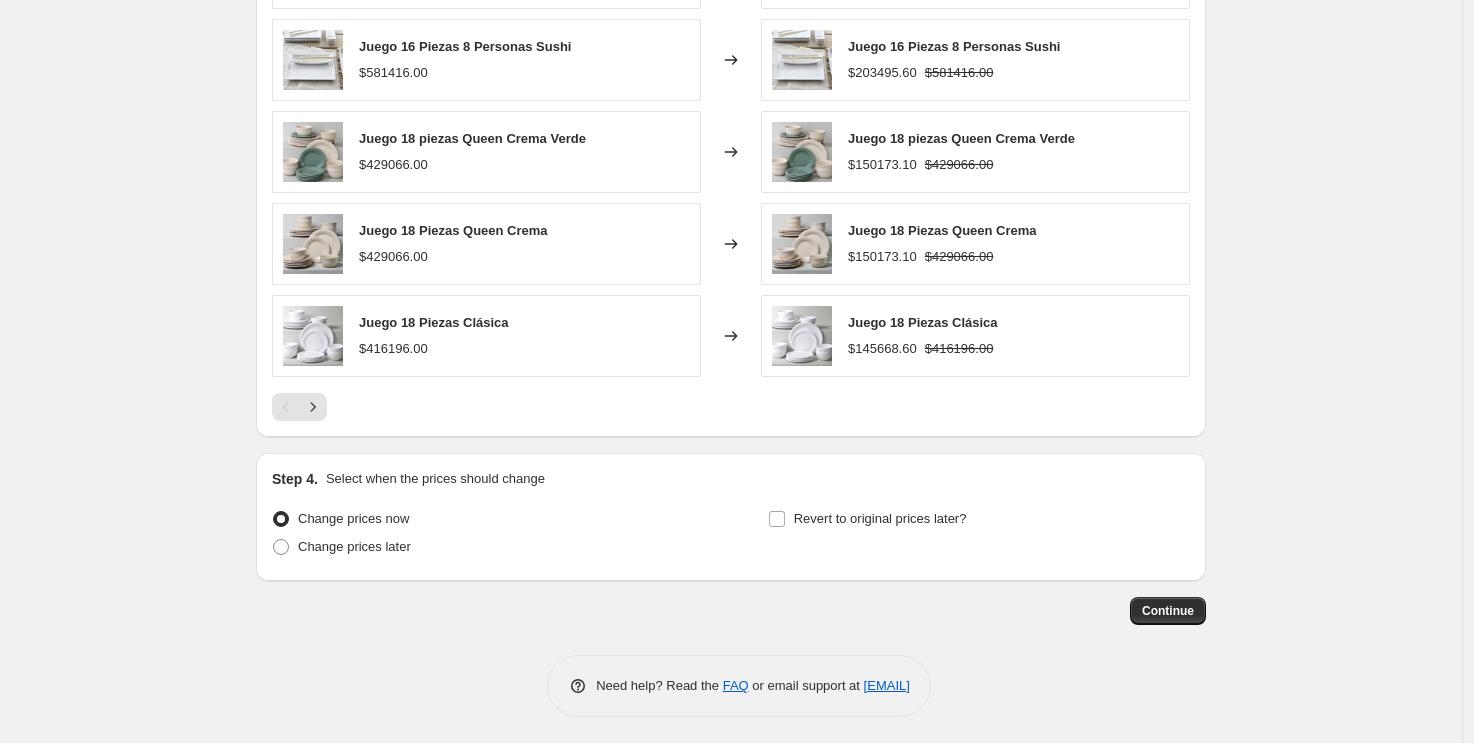scroll, scrollTop: 1481, scrollLeft: 0, axis: vertical 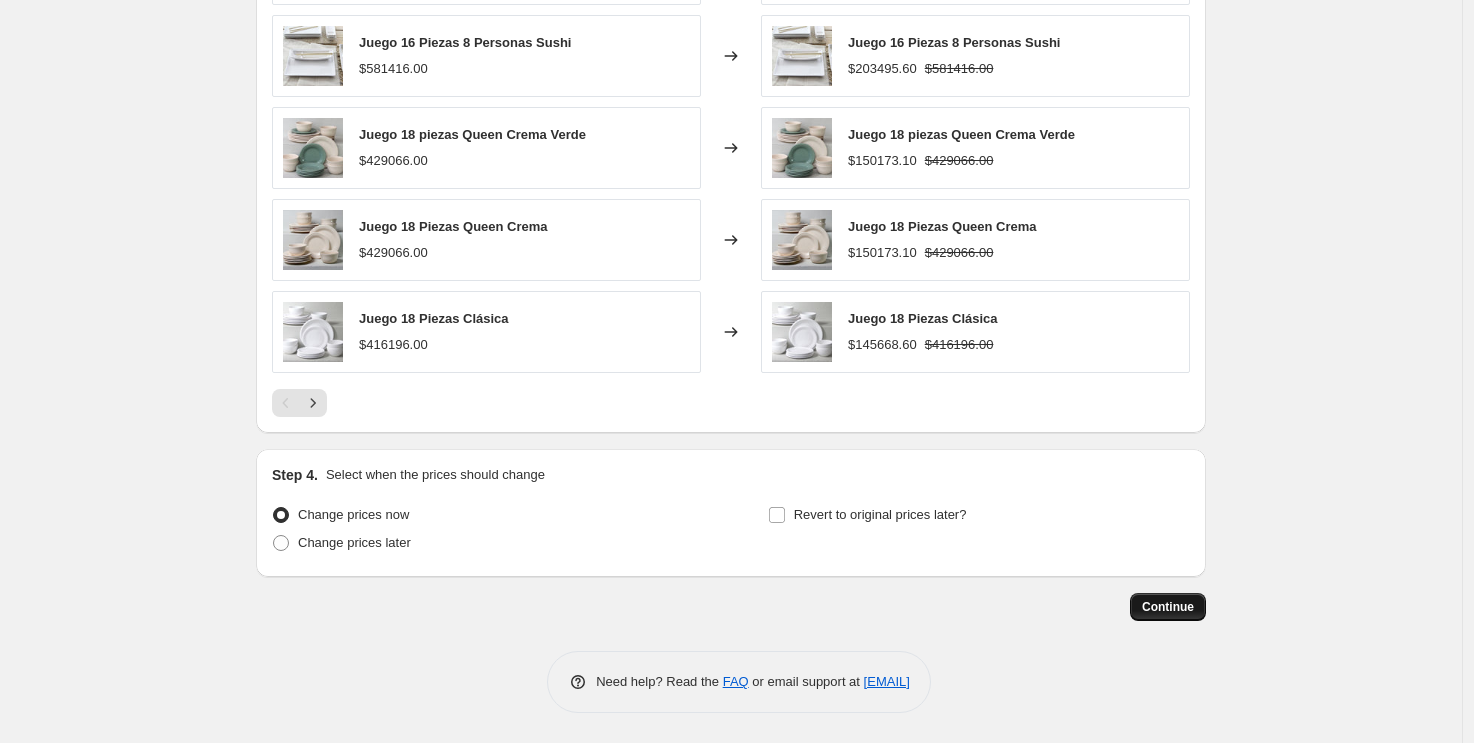 type on "-45" 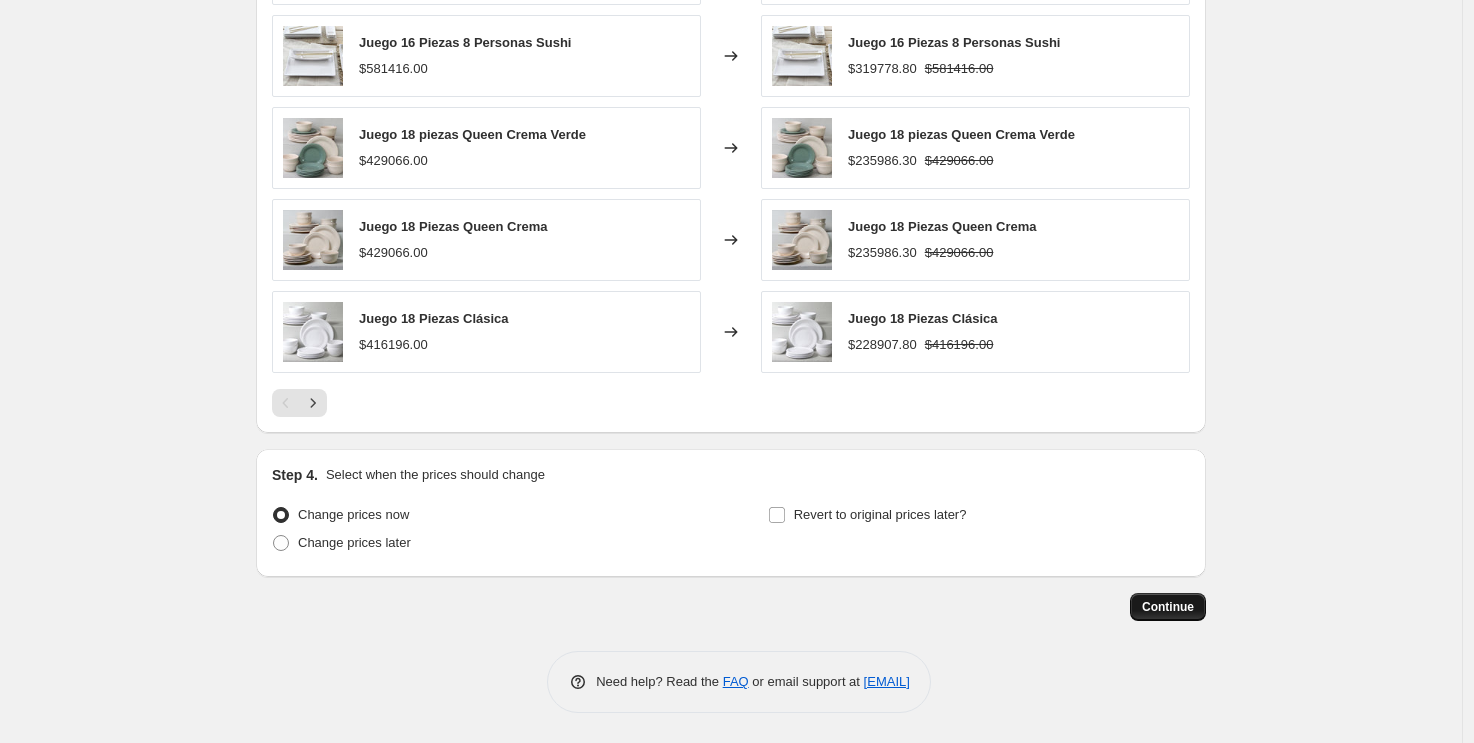 click on "Continue" at bounding box center [1168, 607] 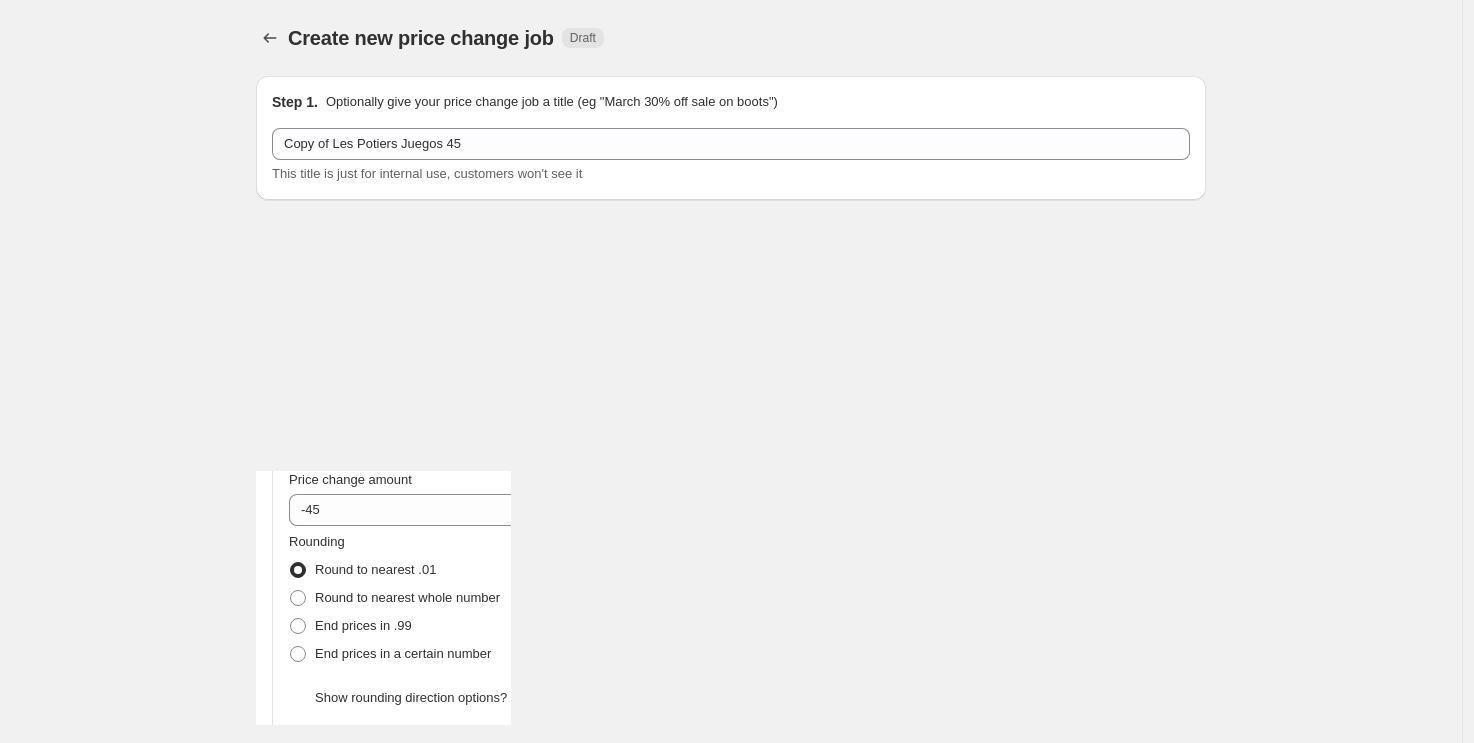 scroll, scrollTop: 1481, scrollLeft: 0, axis: vertical 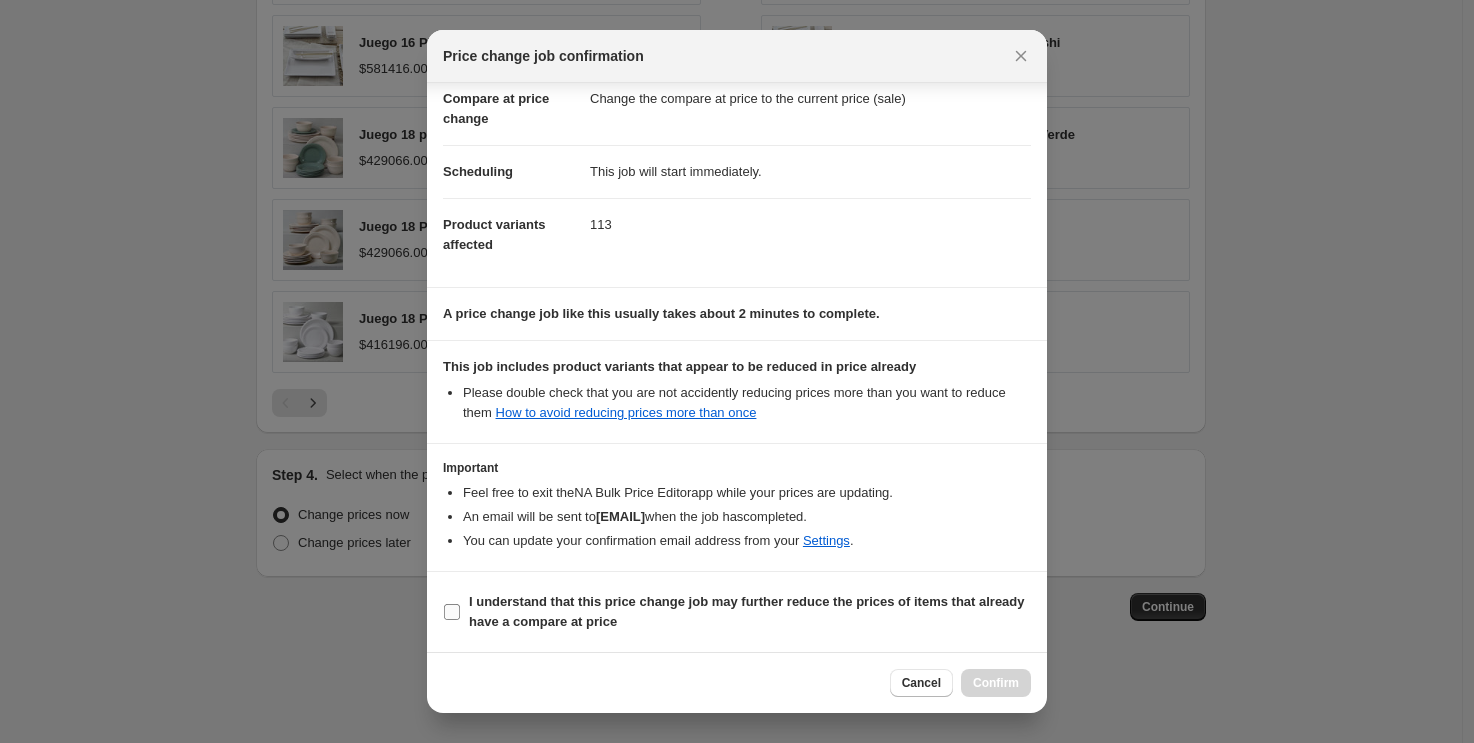 click on "I understand that this price change job may further reduce the prices of items that already have a compare at price" at bounding box center [747, 611] 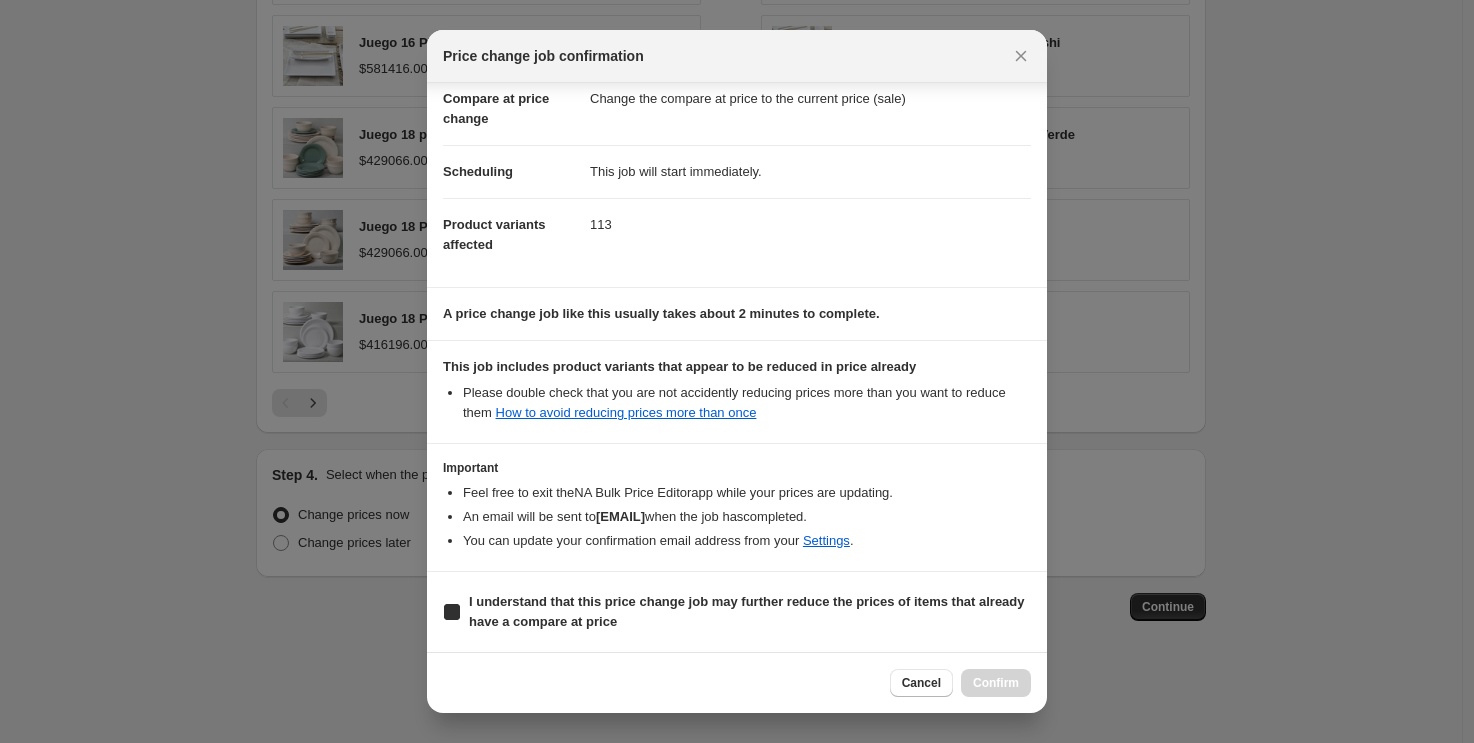 checkbox on "true" 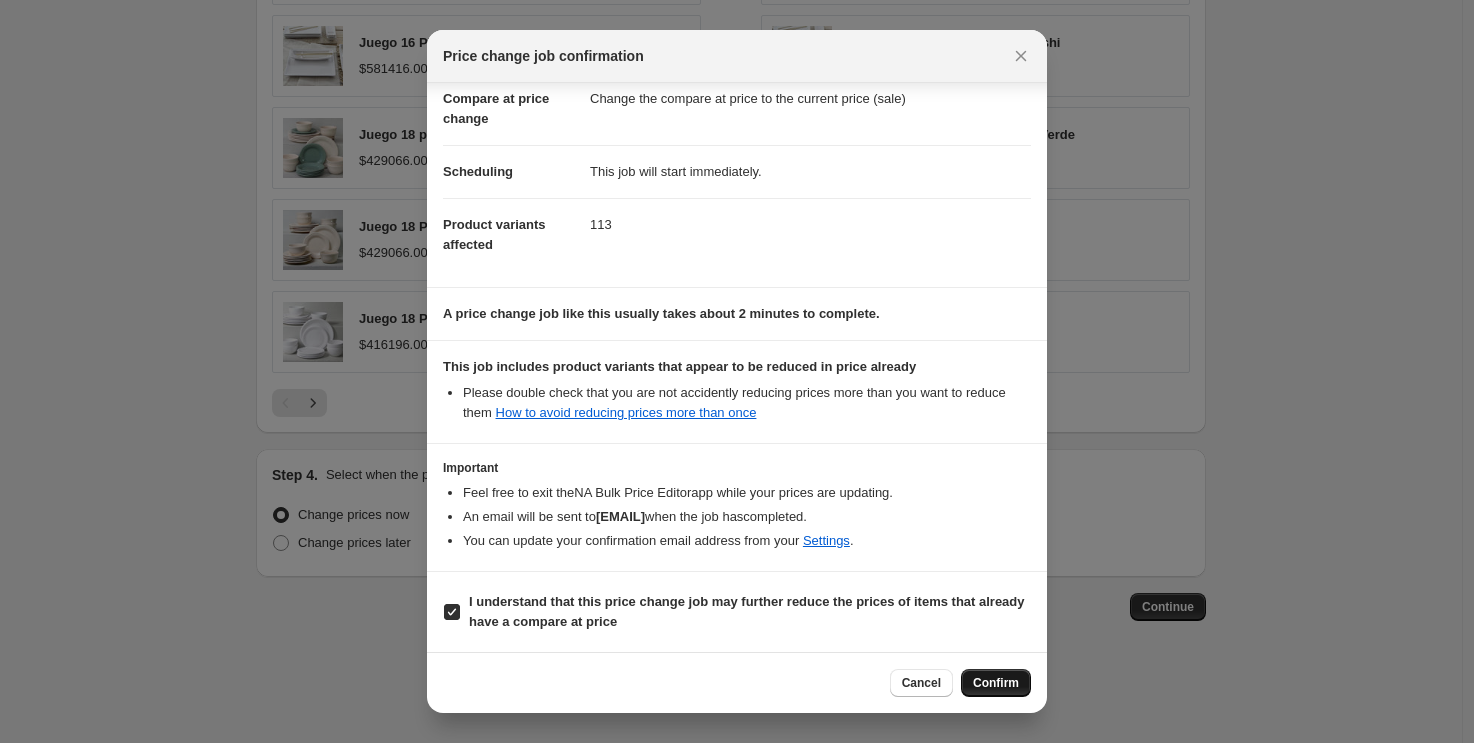 click on "Confirm" at bounding box center (996, 683) 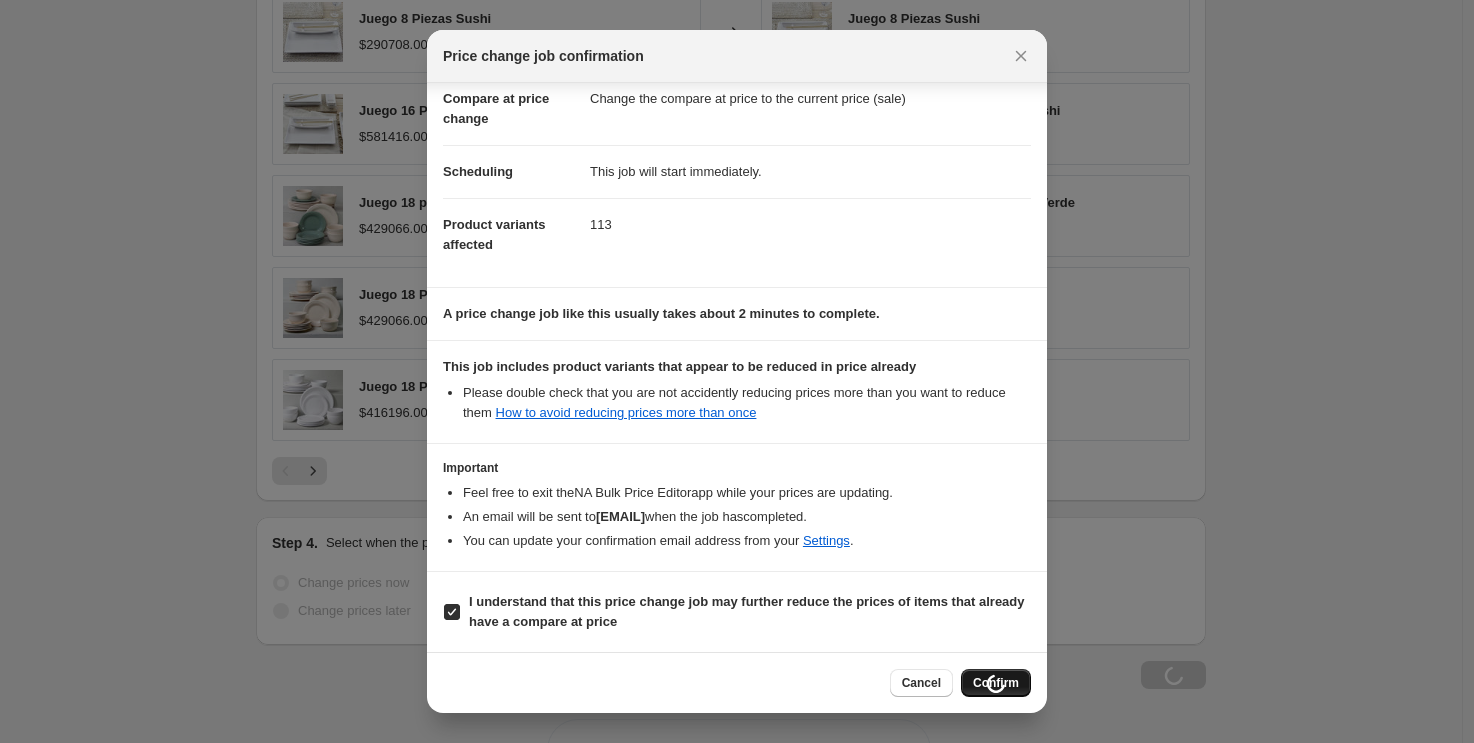 scroll, scrollTop: 1549, scrollLeft: 0, axis: vertical 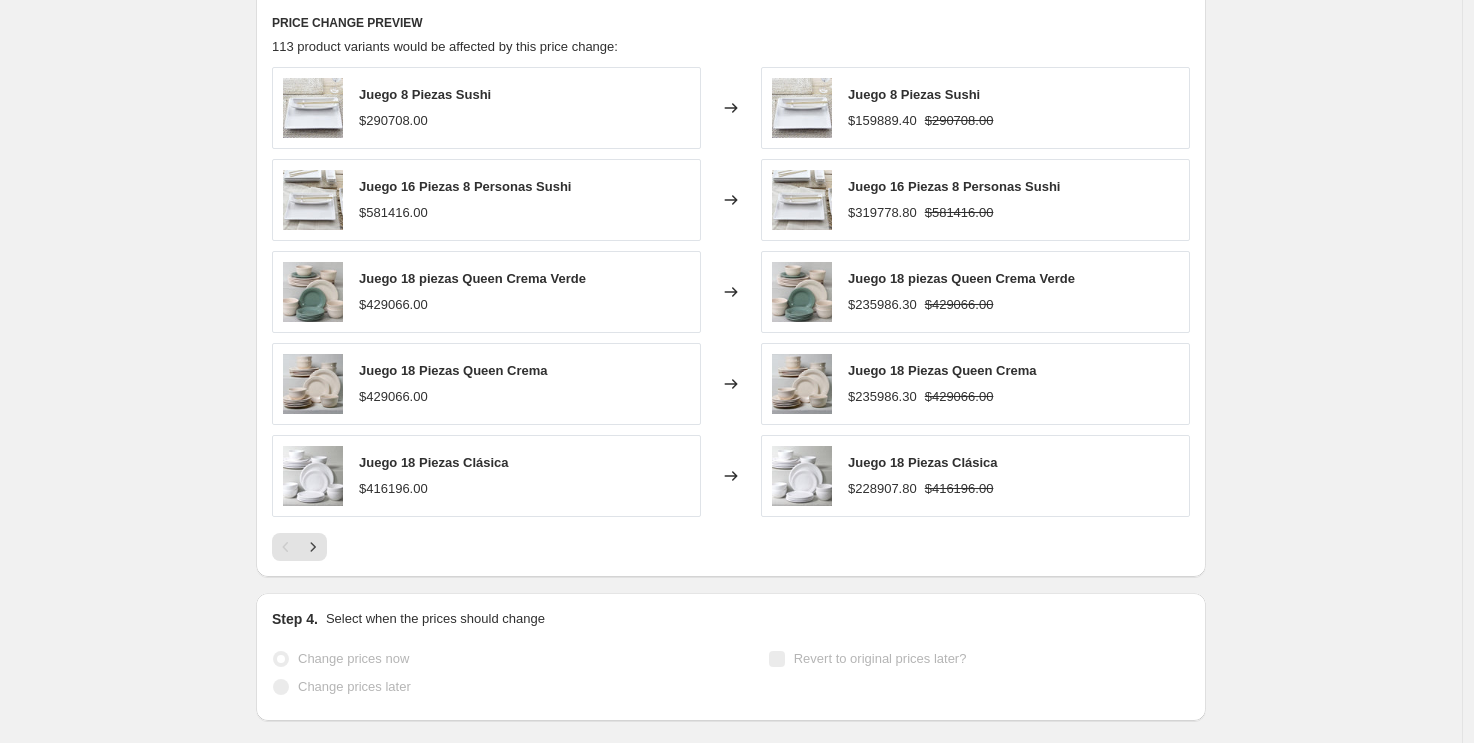 select on "percentage" 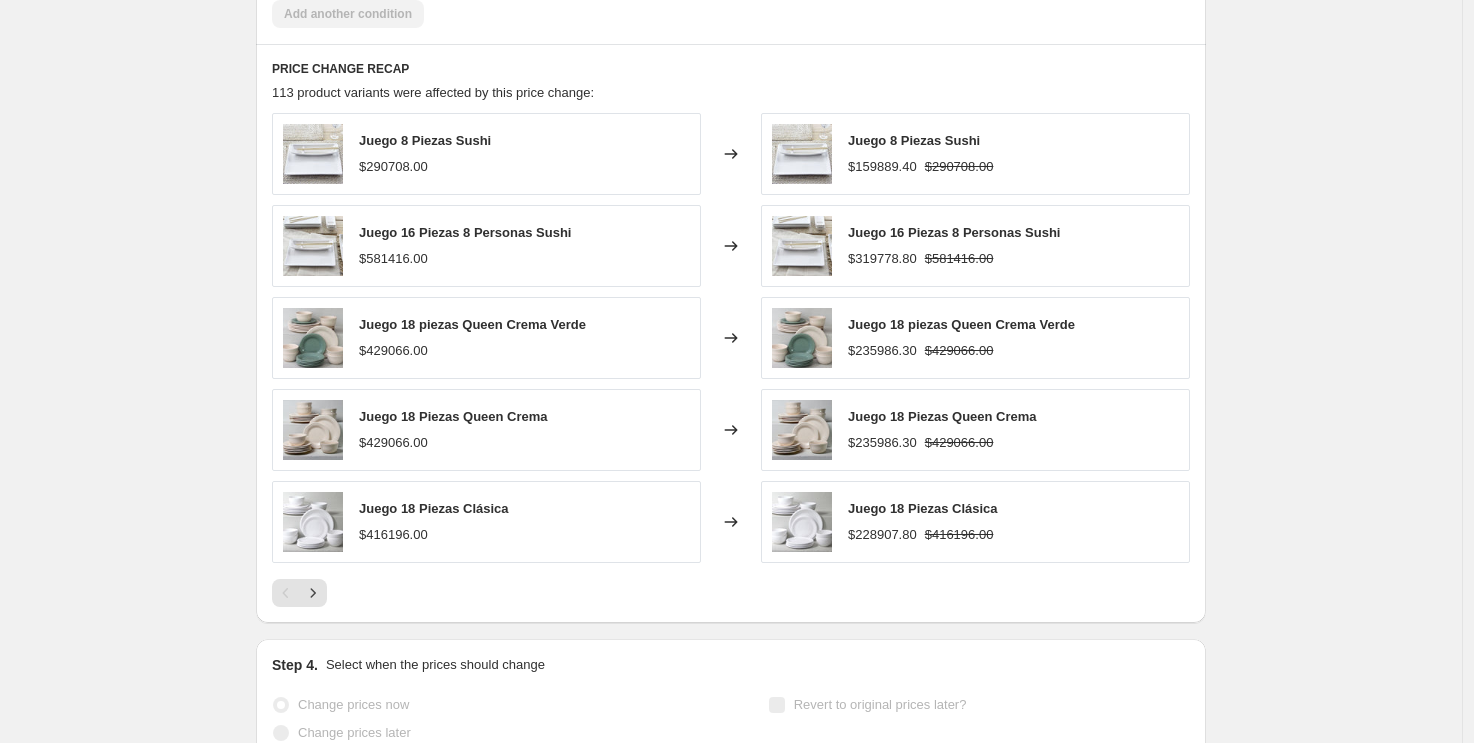 scroll, scrollTop: 0, scrollLeft: 0, axis: both 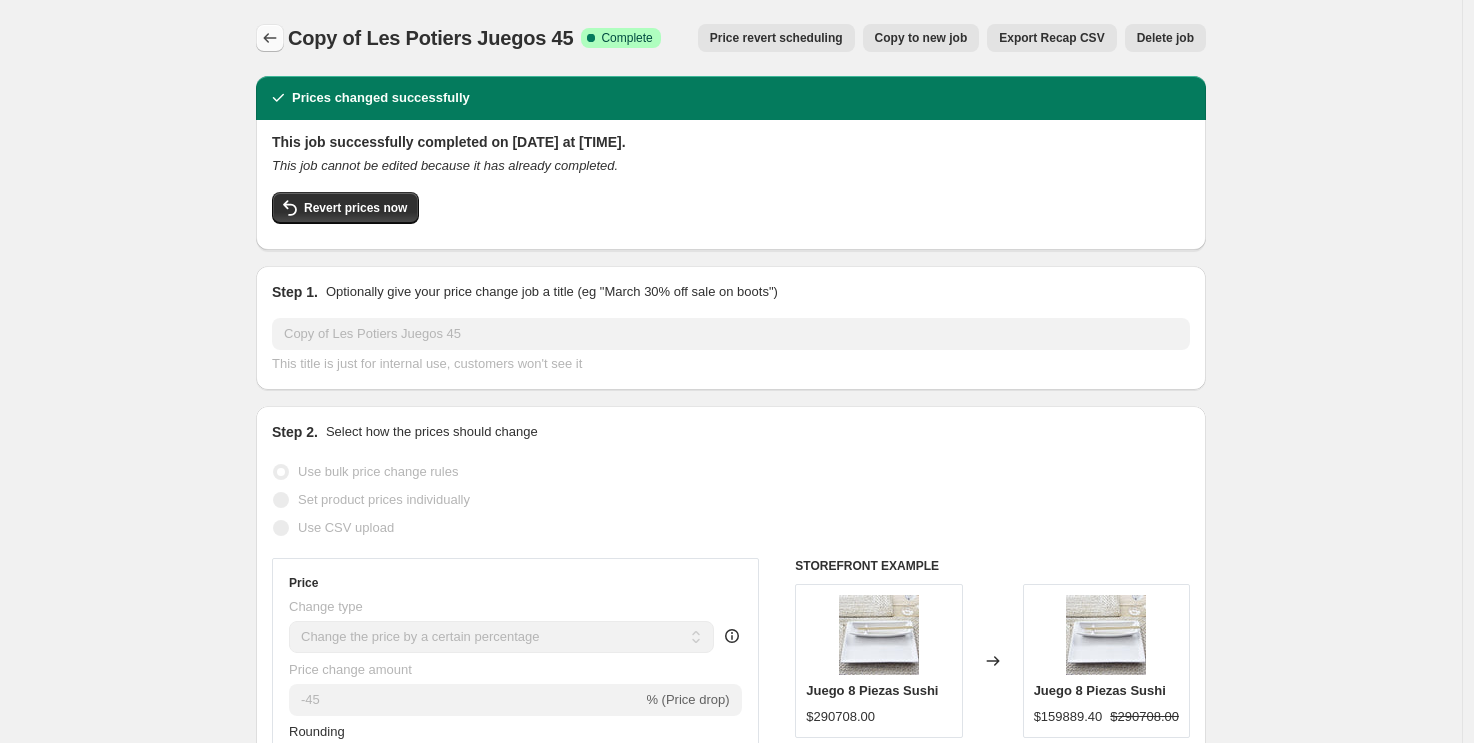 click 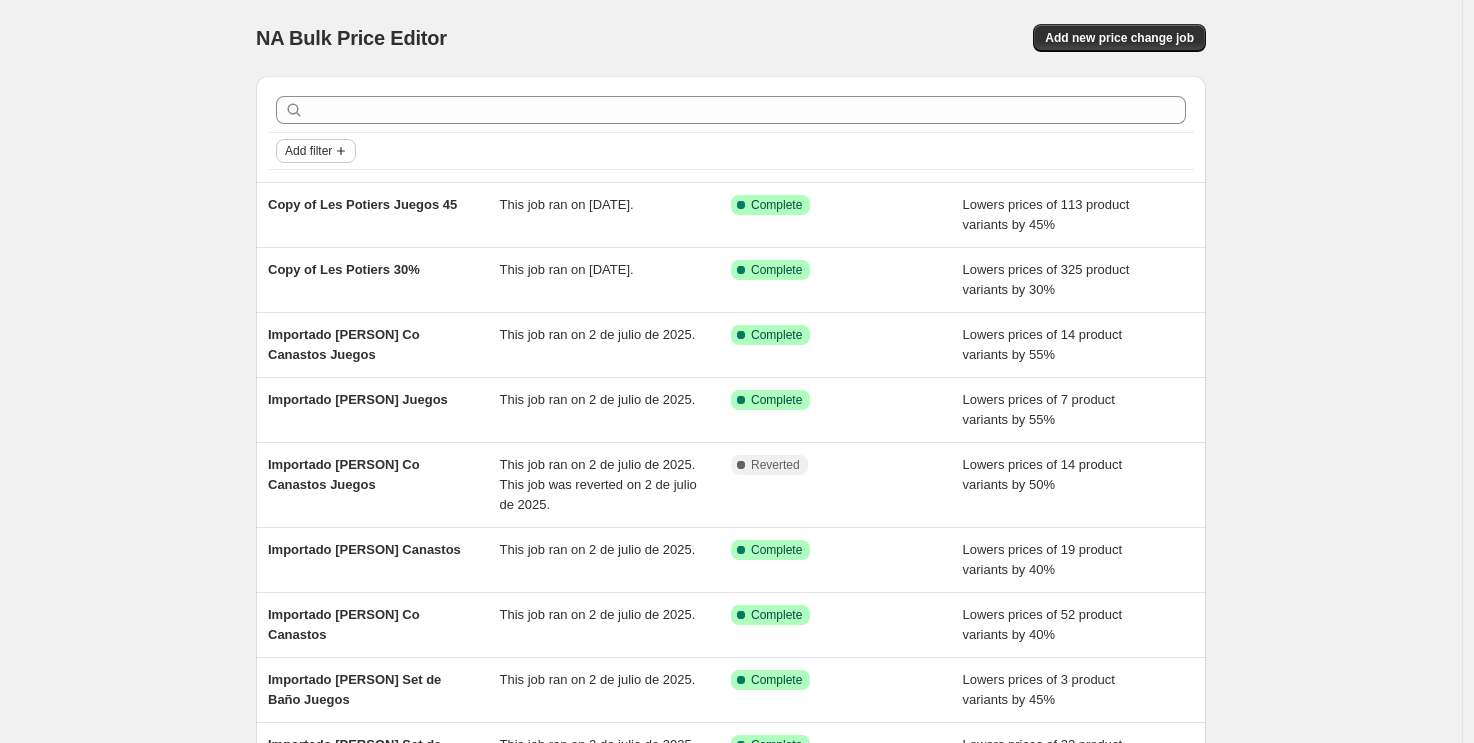 click on "Add filter" at bounding box center (308, 151) 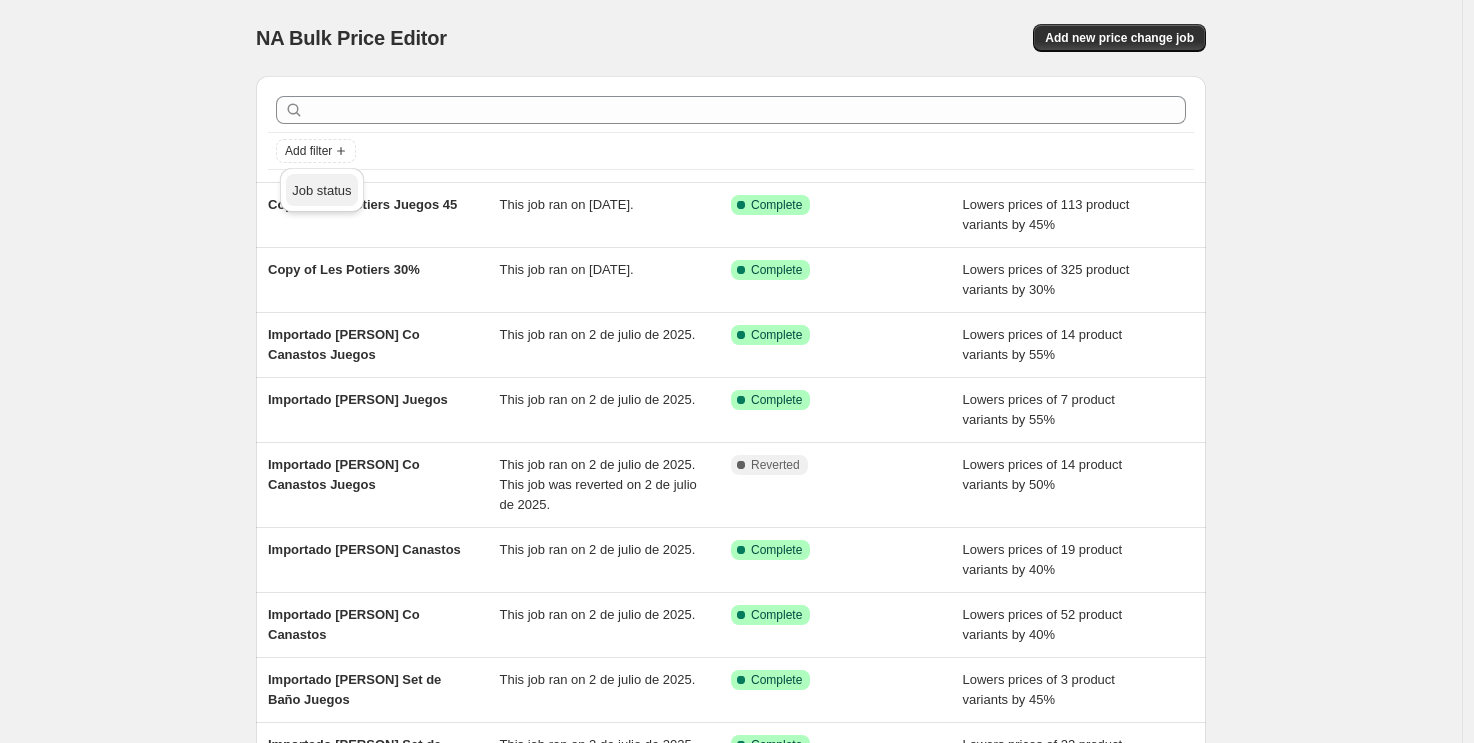 click on "Job status" at bounding box center [321, 190] 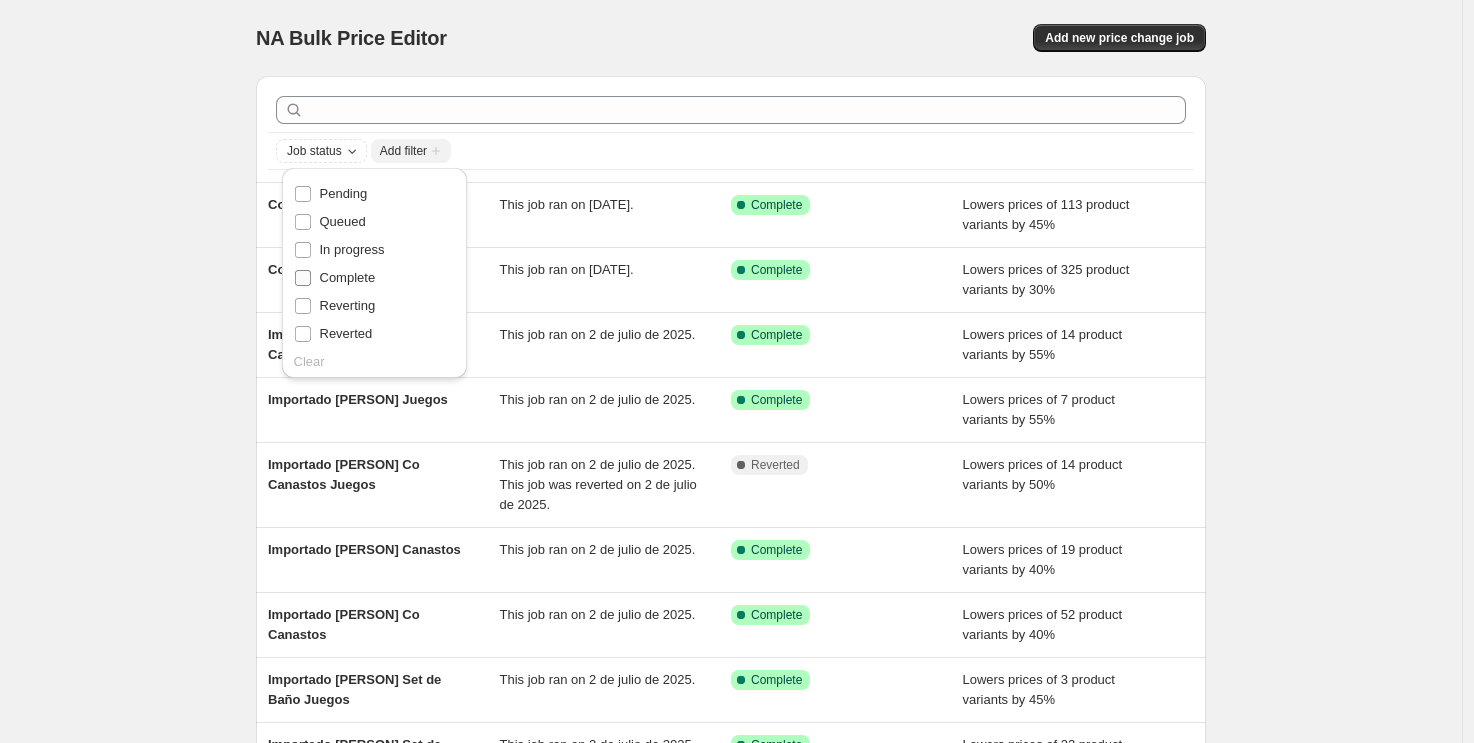 click on "Complete" at bounding box center (348, 277) 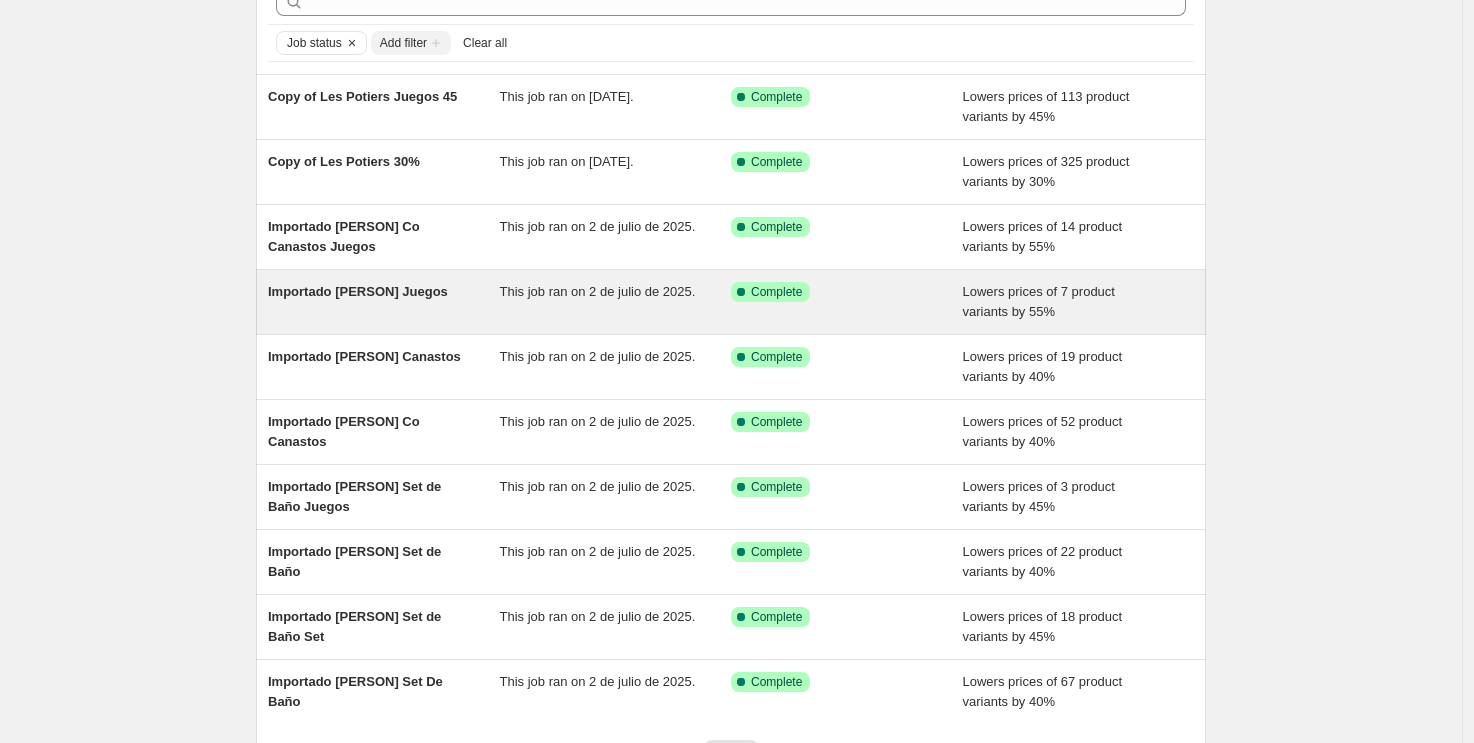 scroll, scrollTop: 287, scrollLeft: 0, axis: vertical 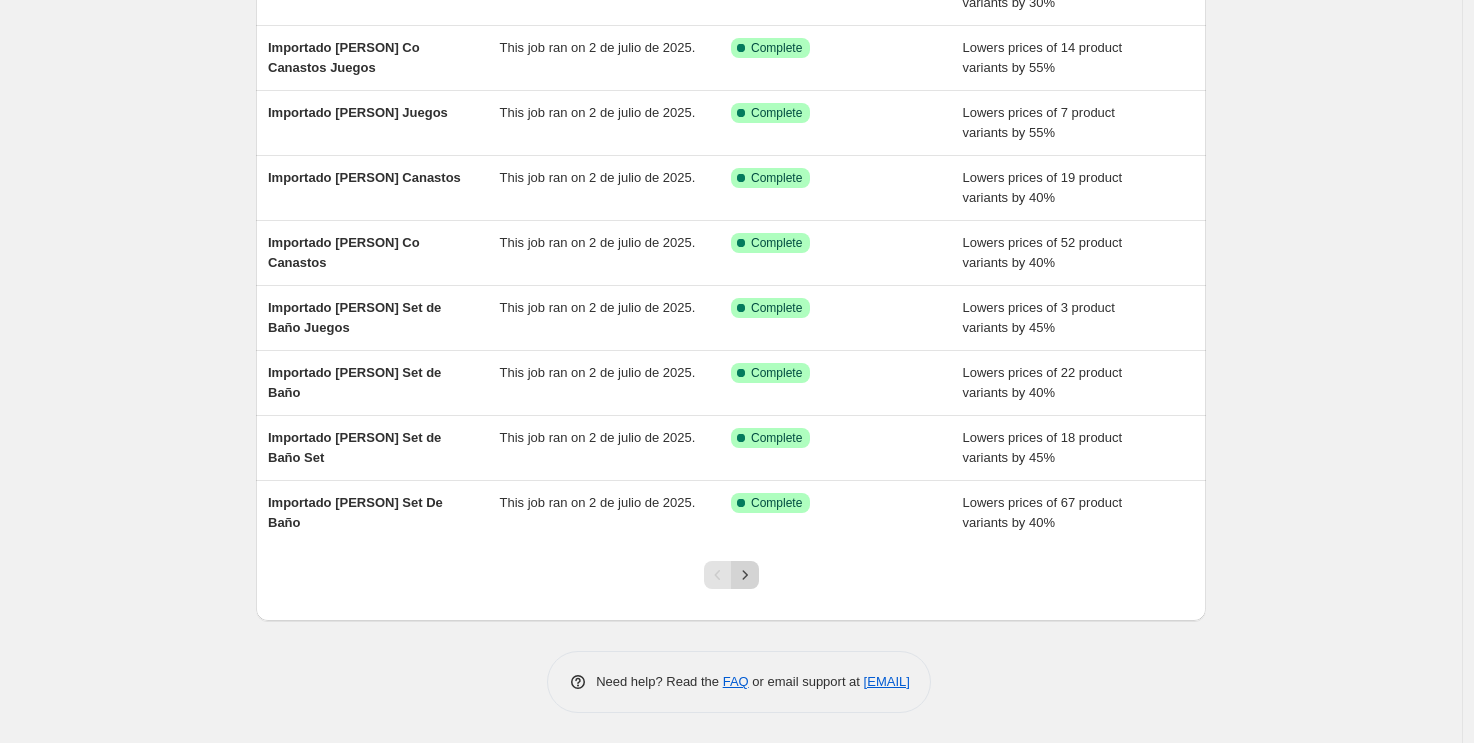 click at bounding box center (745, 575) 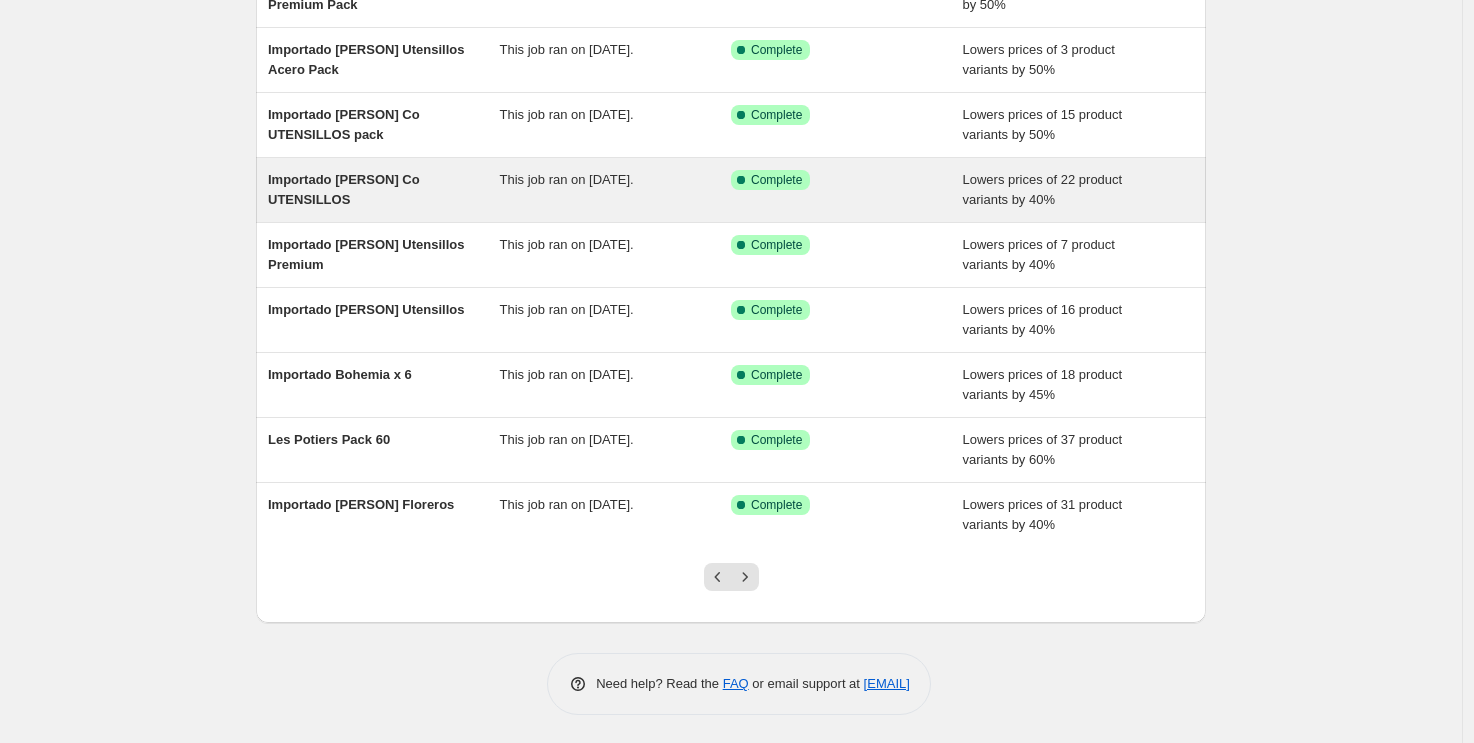 scroll, scrollTop: 287, scrollLeft: 0, axis: vertical 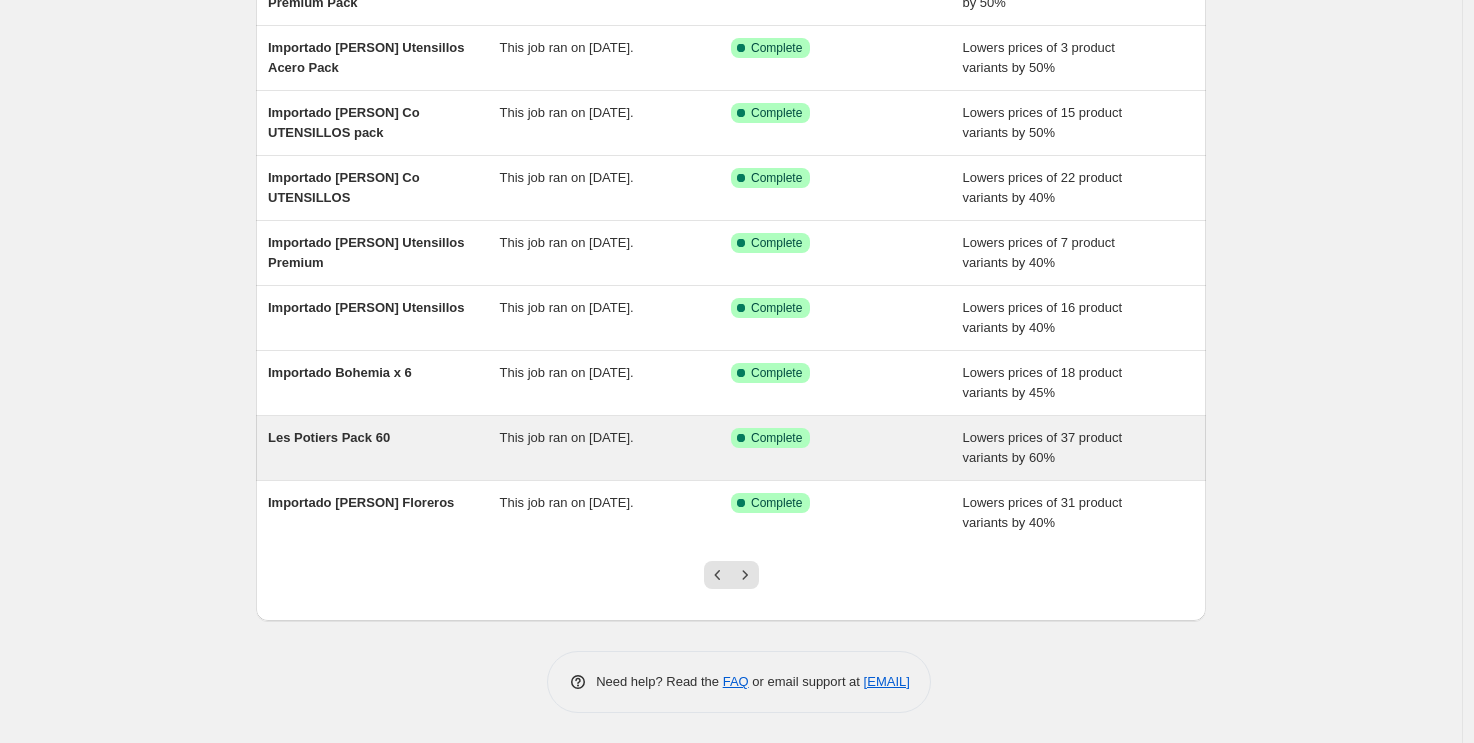 click on "Les Potiers Pack 60" at bounding box center (384, 448) 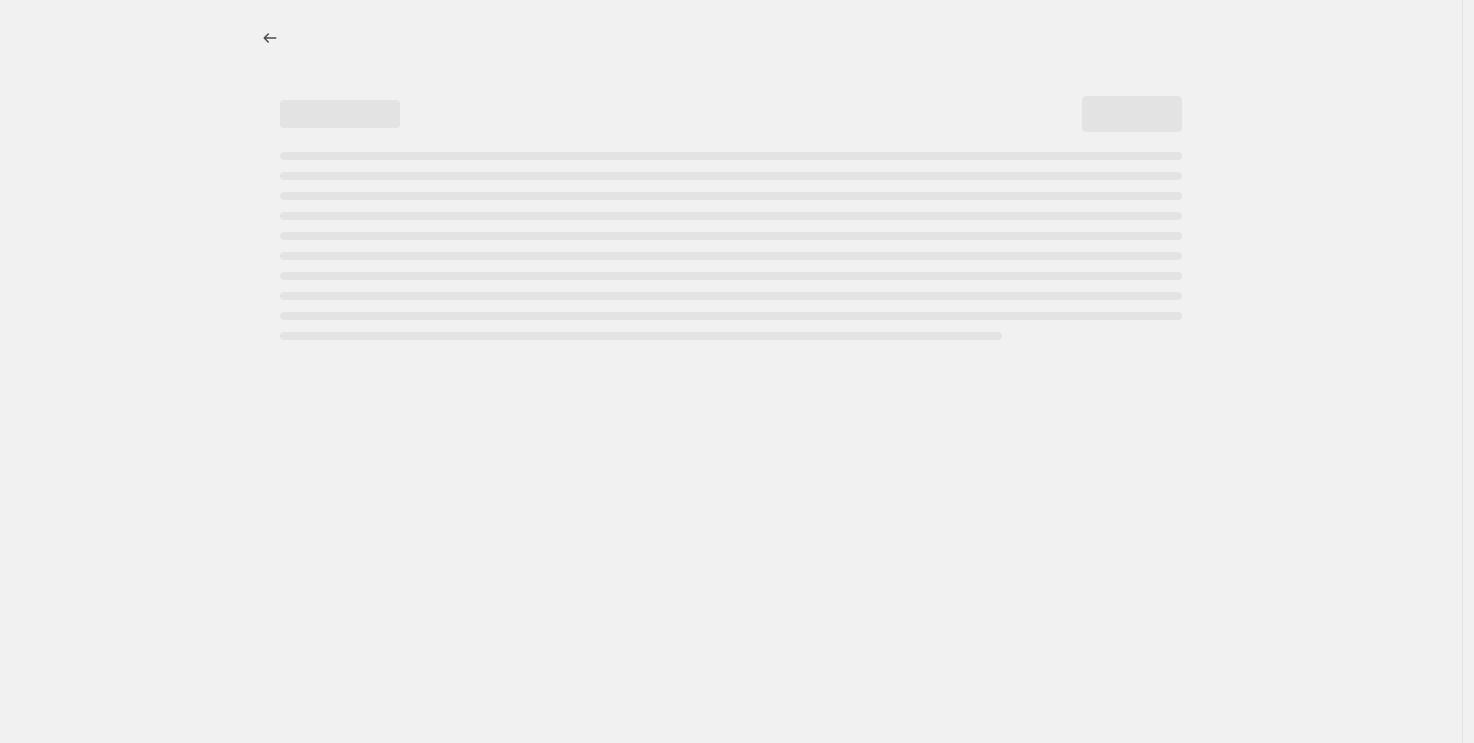scroll, scrollTop: 0, scrollLeft: 0, axis: both 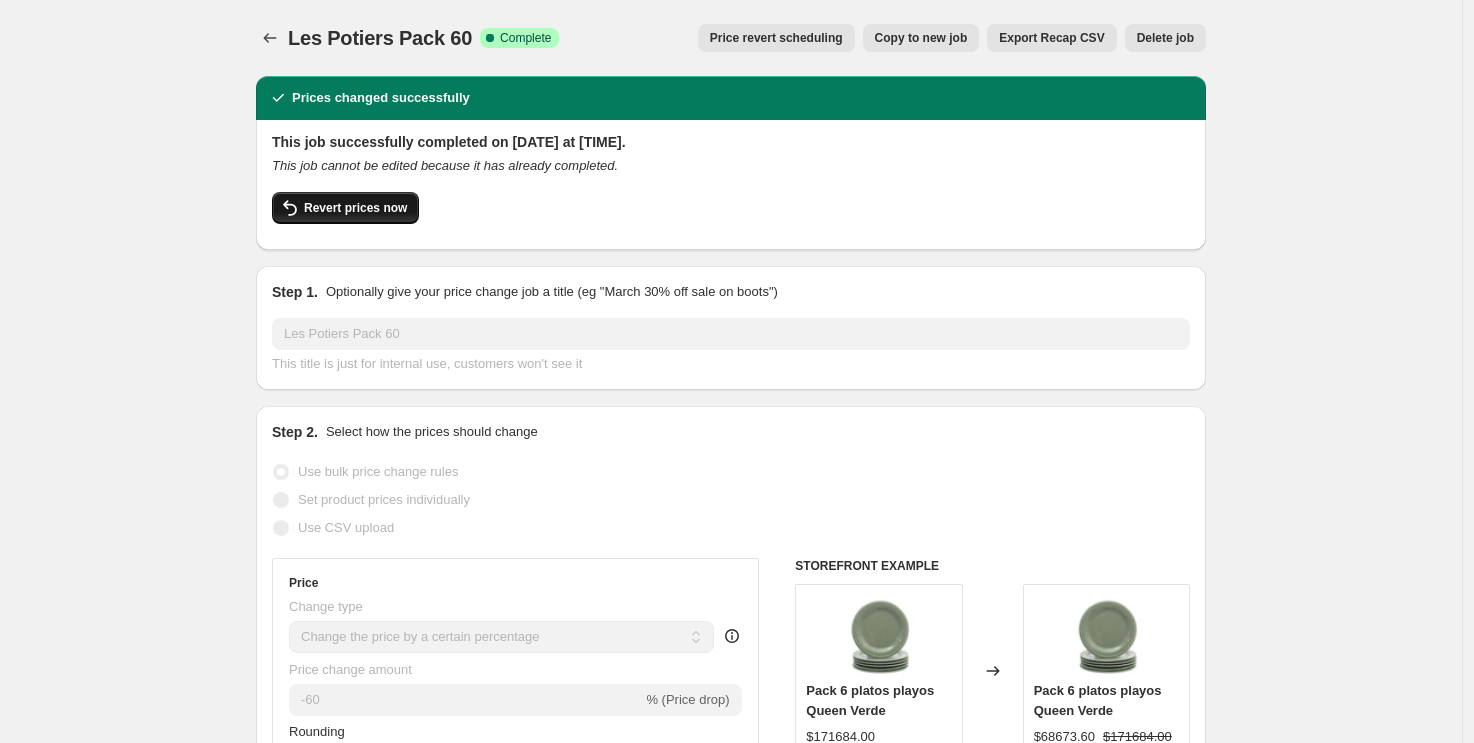 click on "Revert prices now" at bounding box center (355, 208) 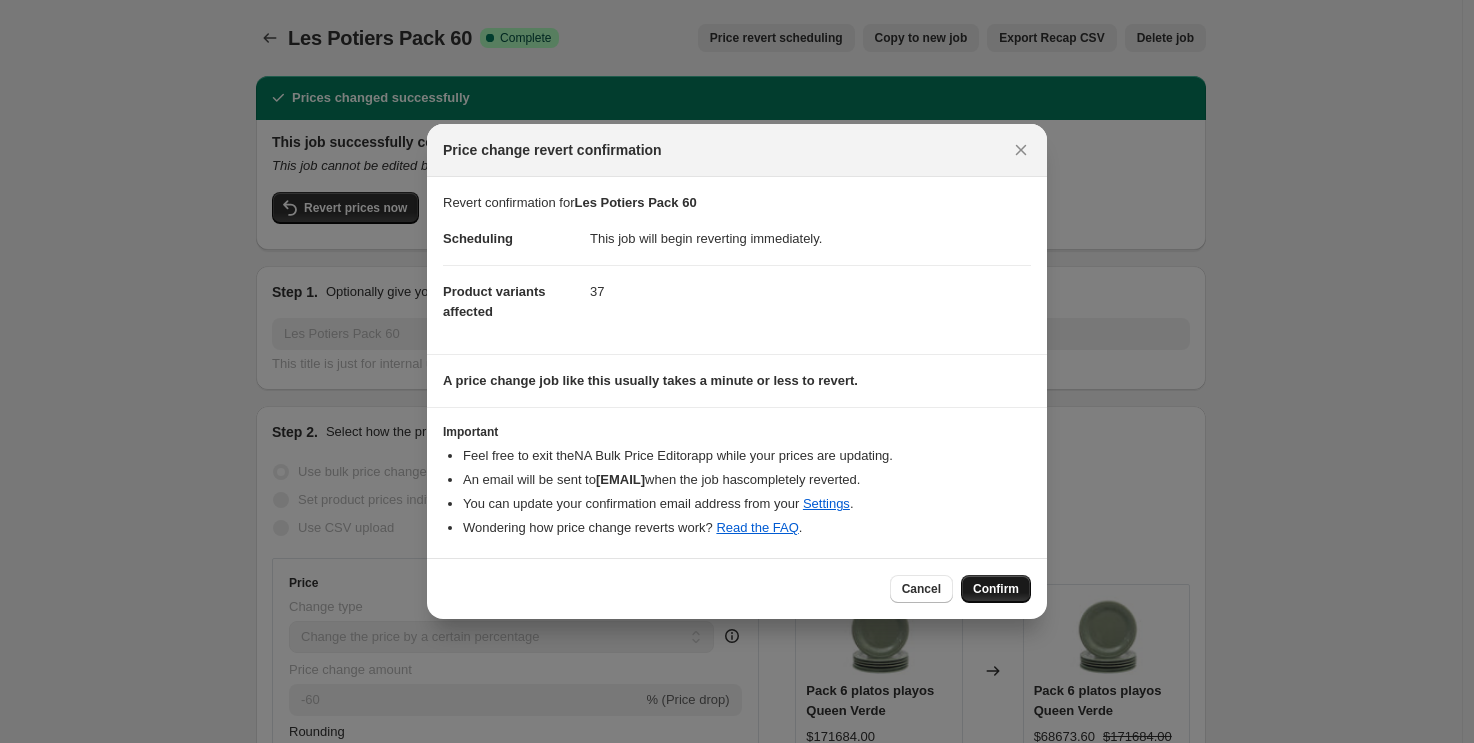 click on "Confirm" at bounding box center (996, 589) 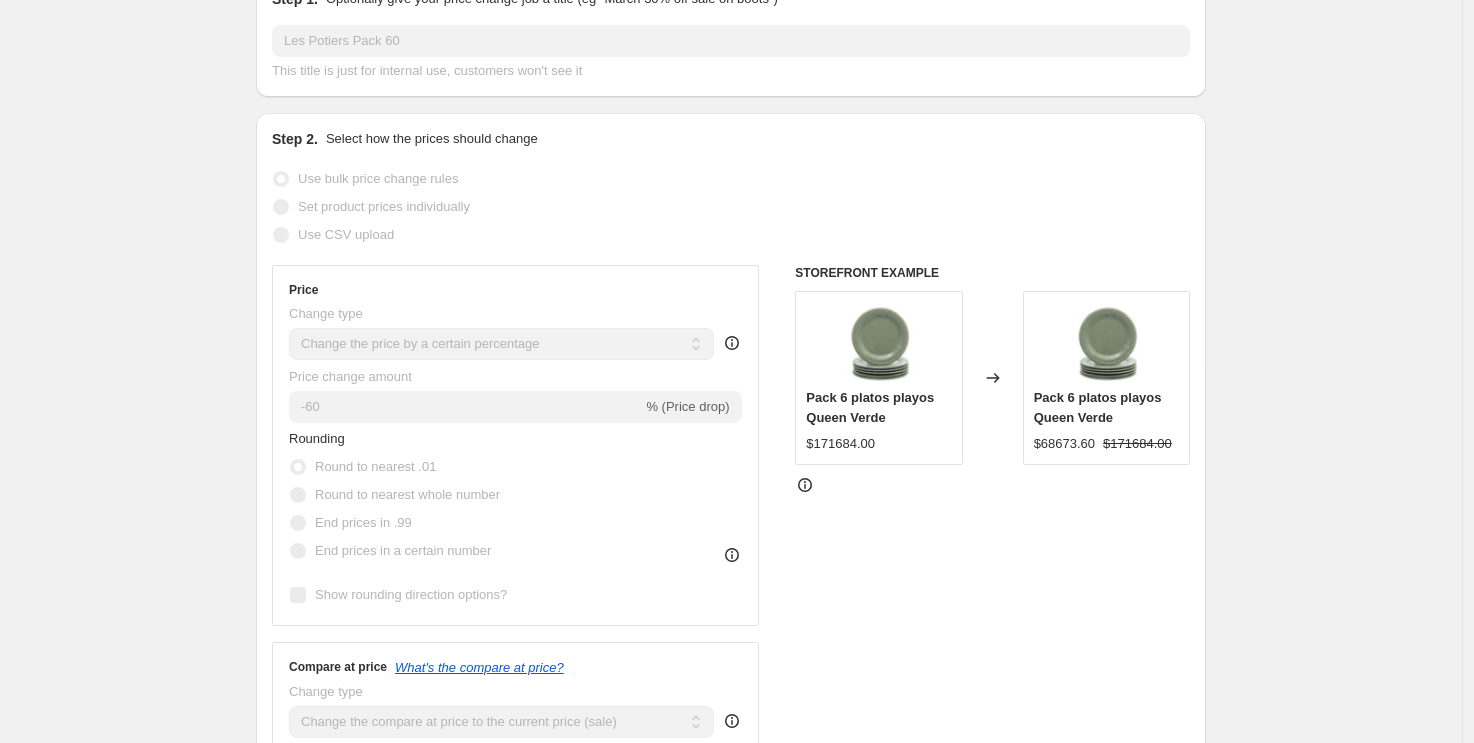 scroll, scrollTop: 0, scrollLeft: 0, axis: both 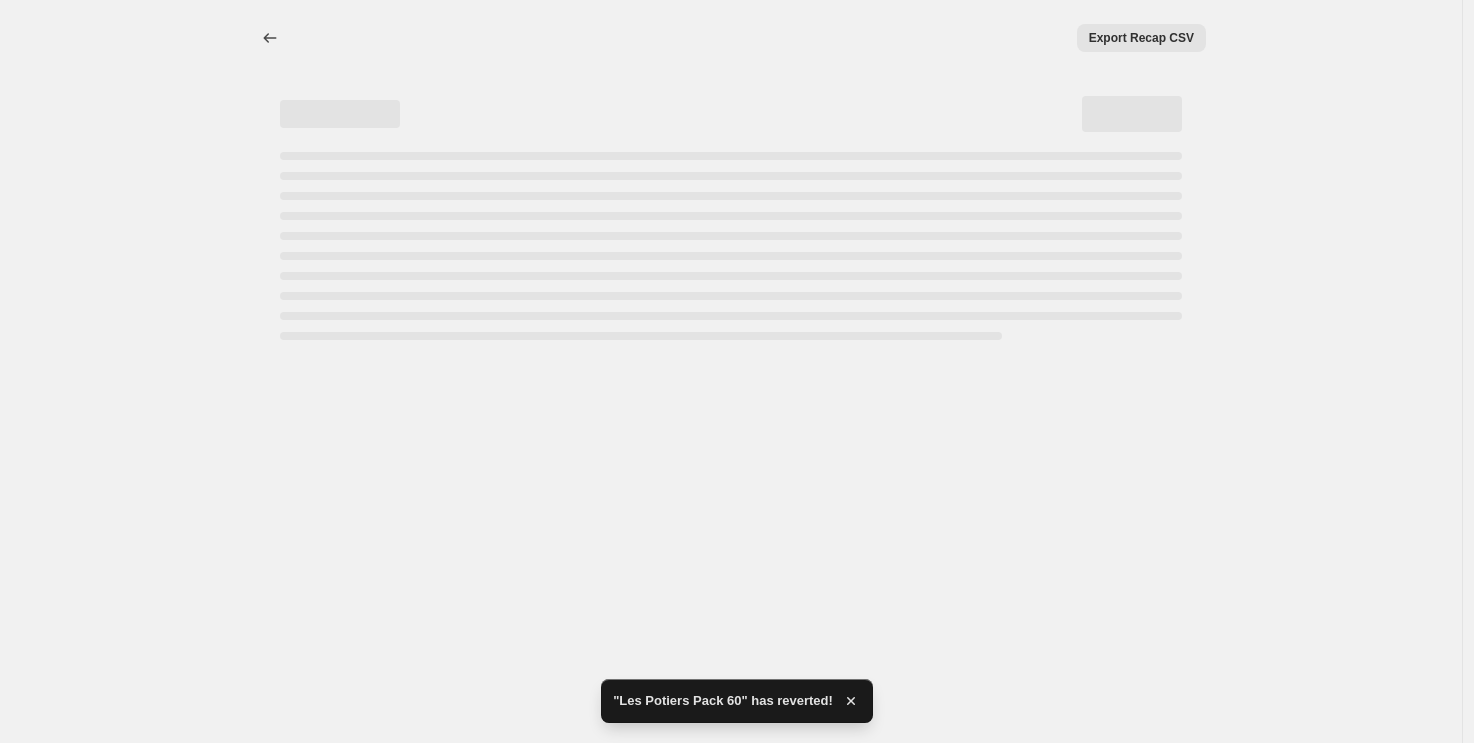select on "percentage" 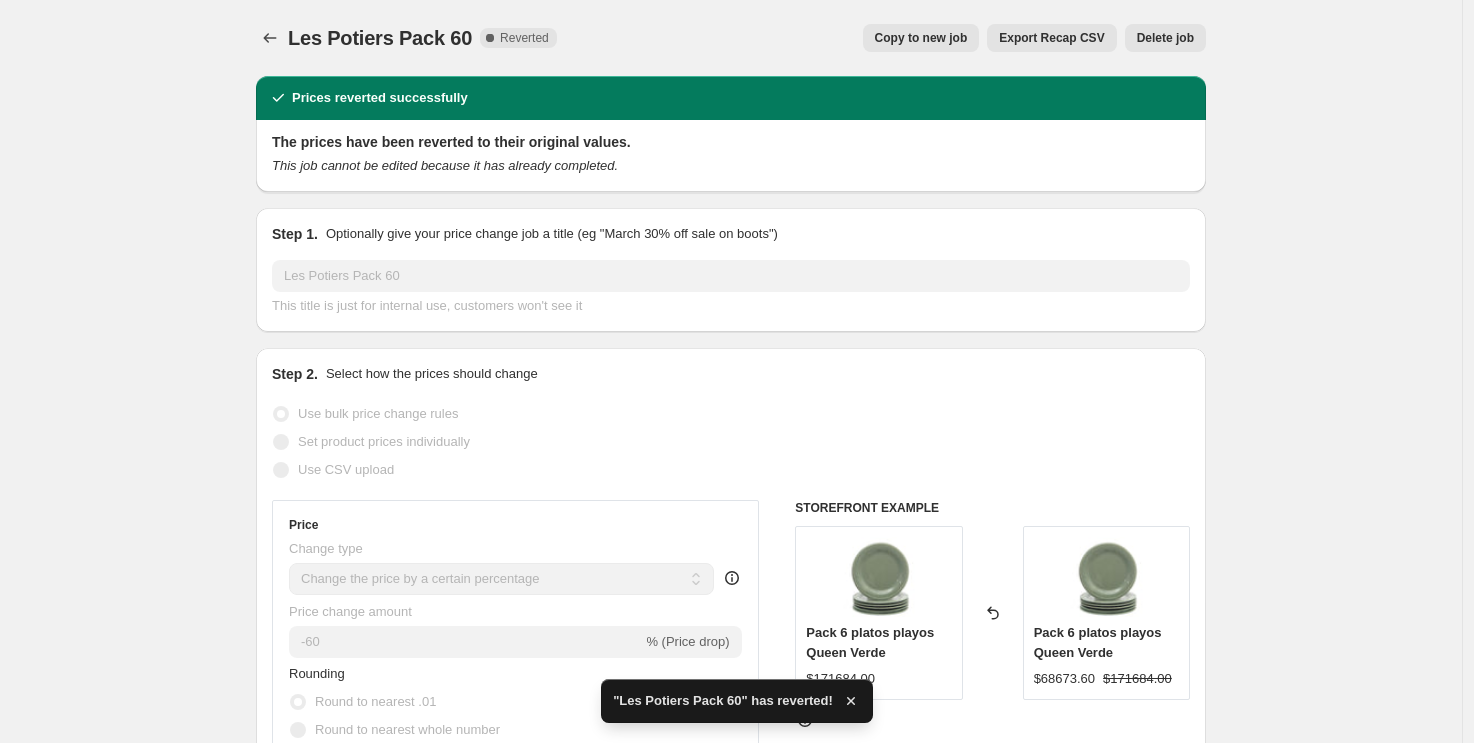 click on "Copy to new job" at bounding box center (921, 38) 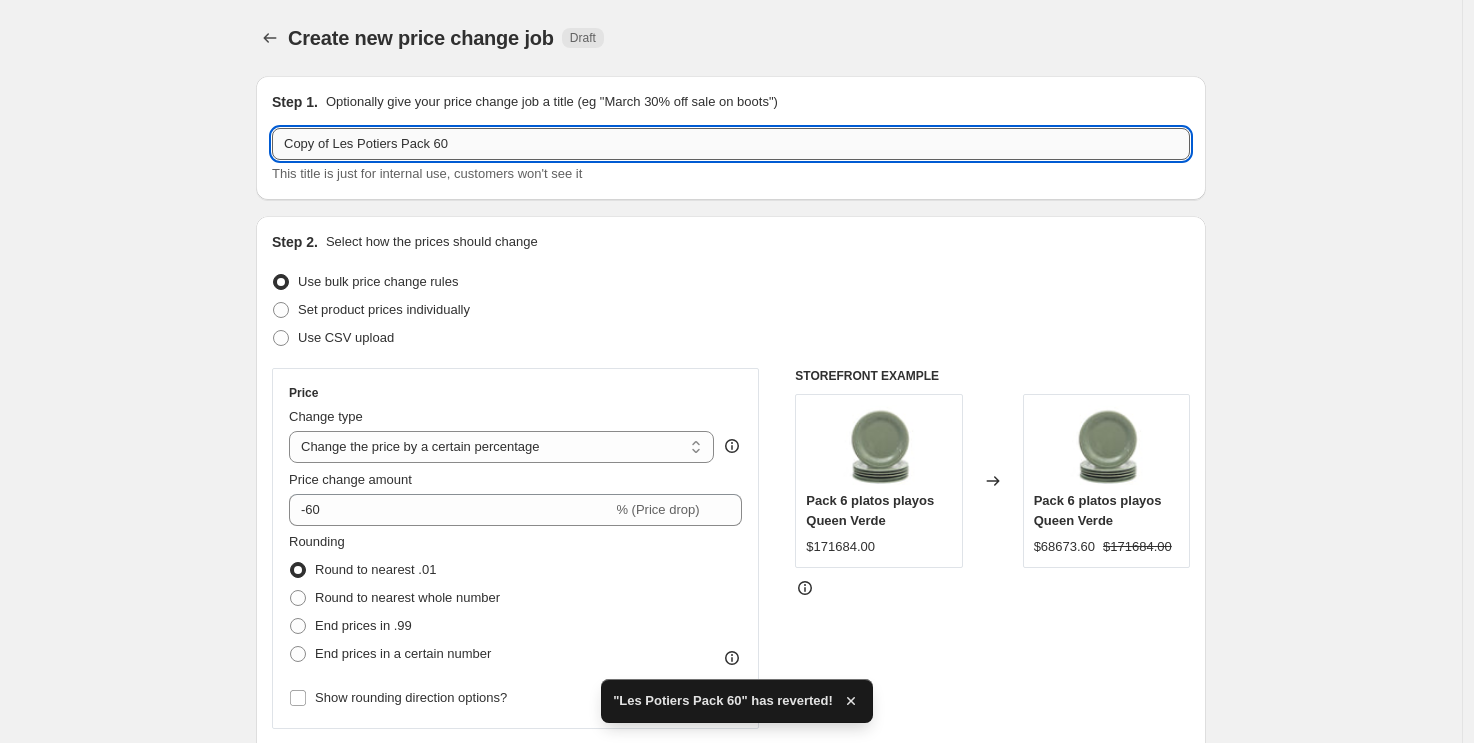 click on "Copy of Les Potiers Pack 60" at bounding box center (731, 144) 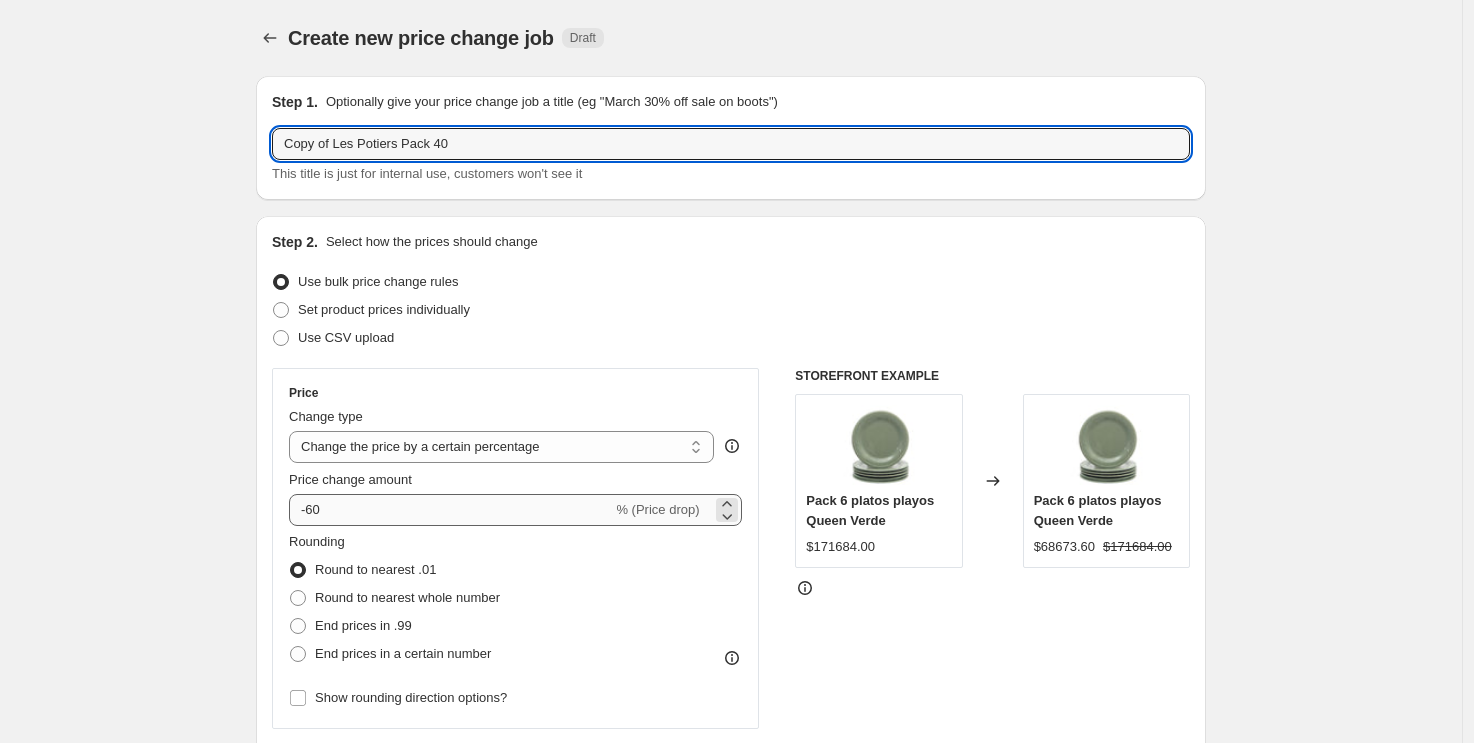type on "Copy of Les Potiers Pack 40" 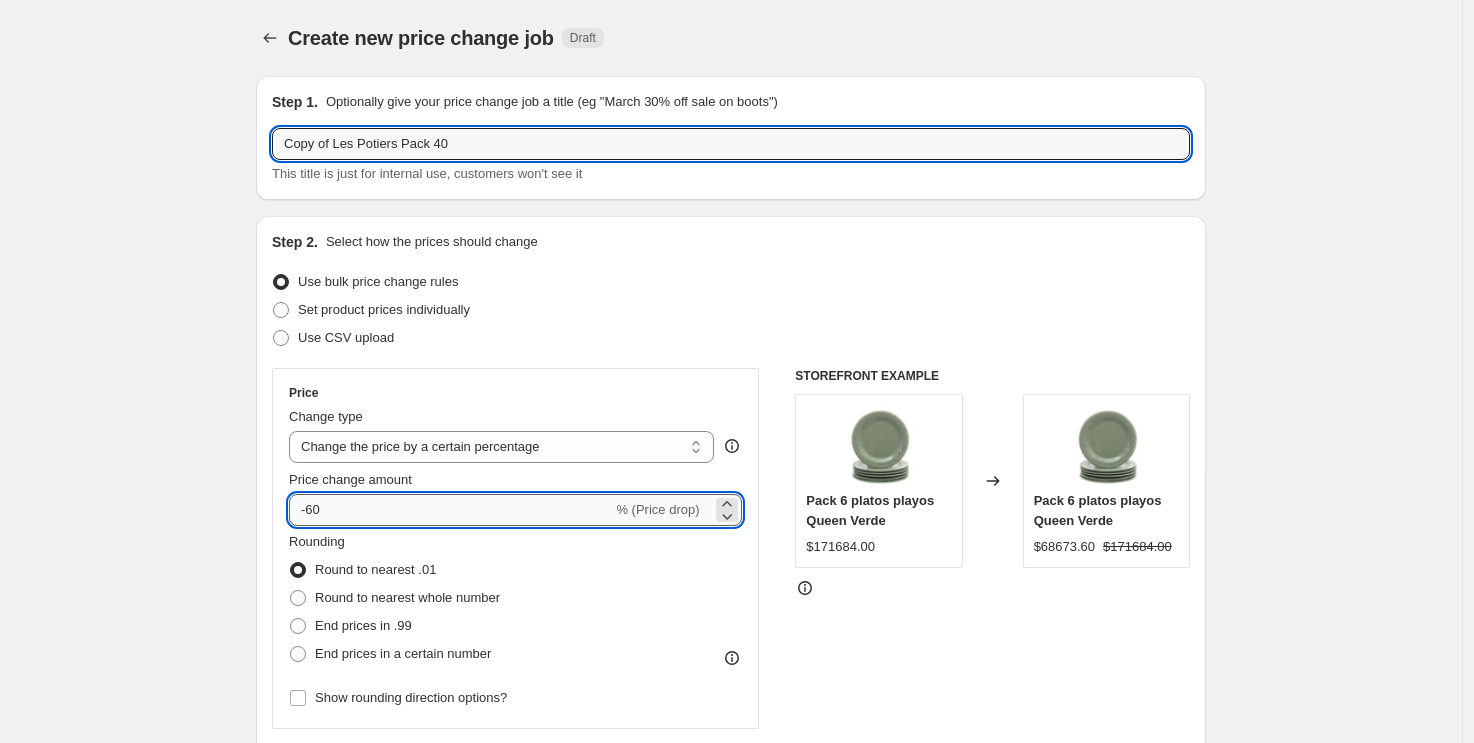 click on "-60" at bounding box center [450, 510] 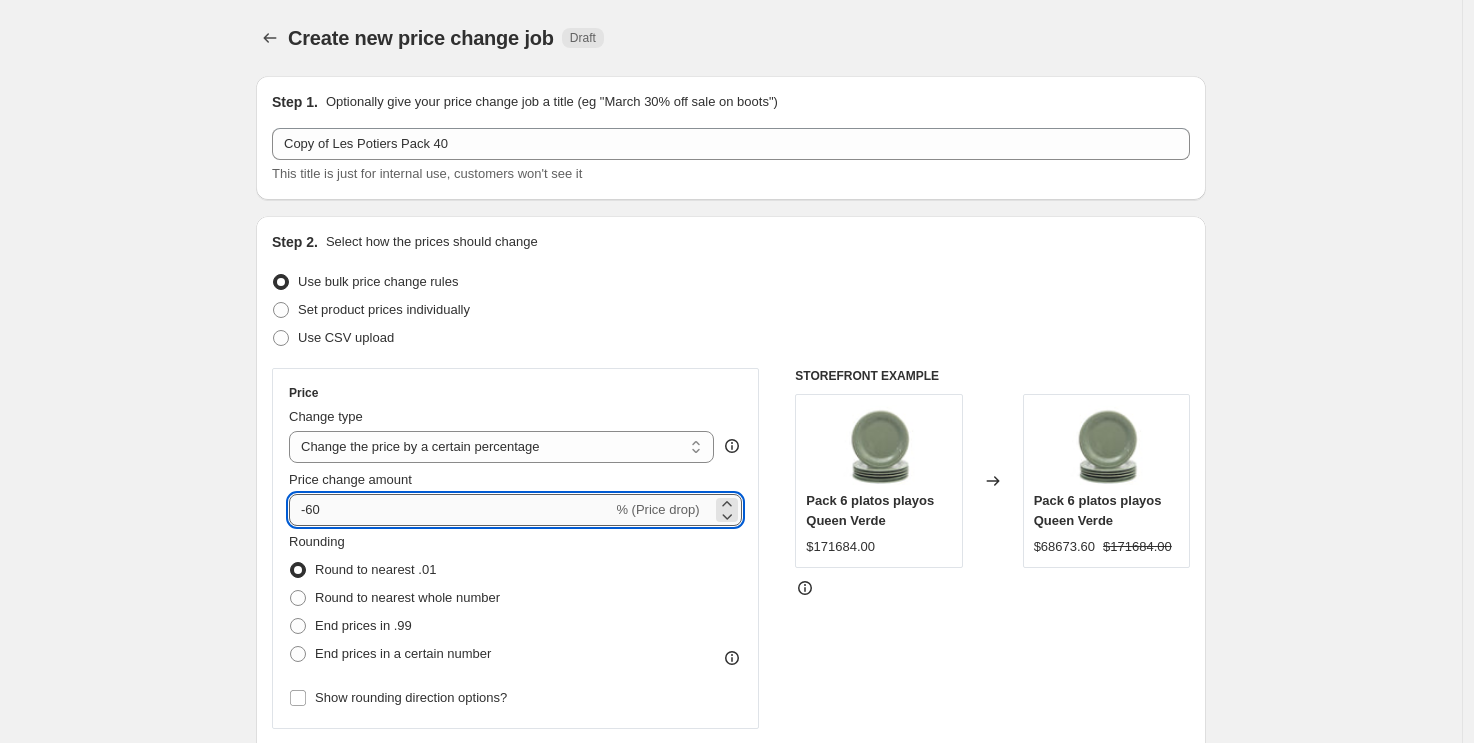 type on "-6" 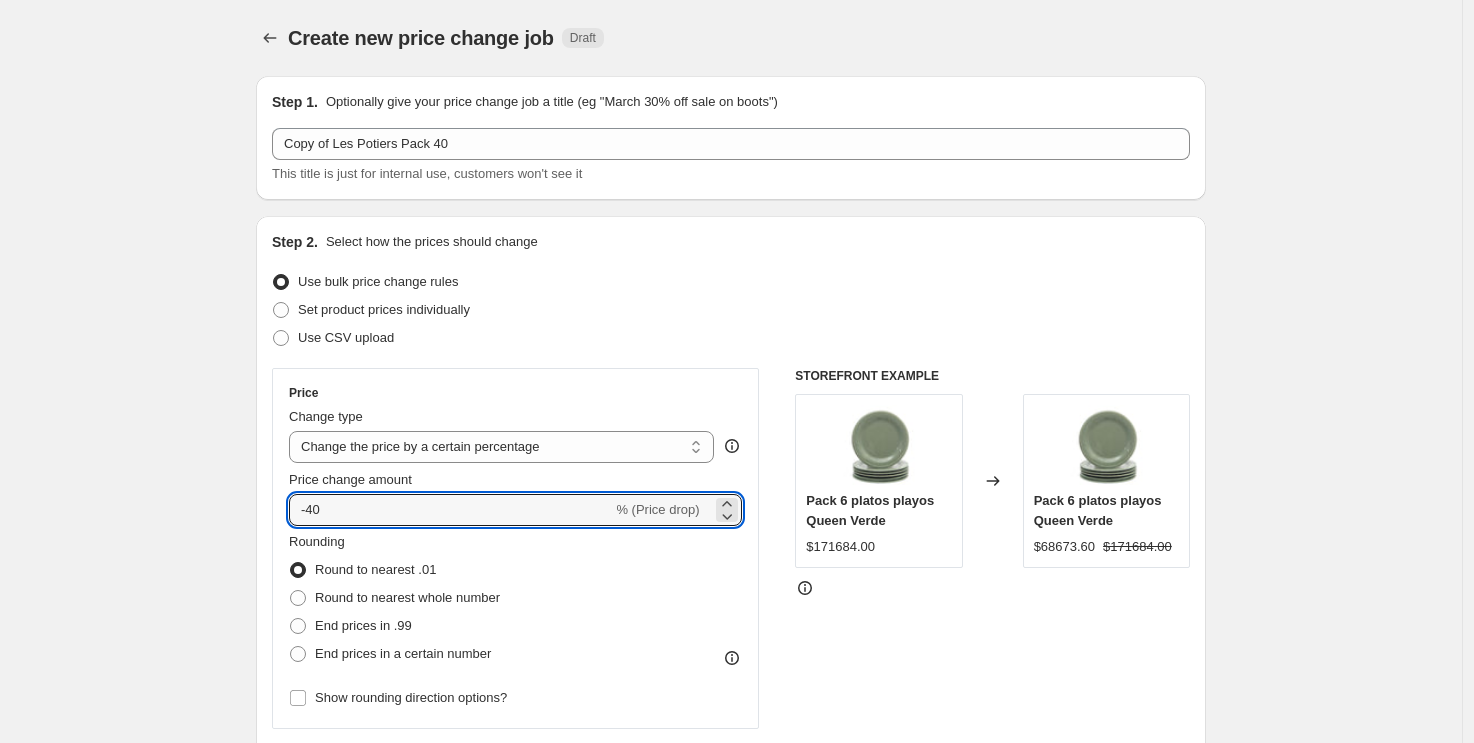 type on "-40" 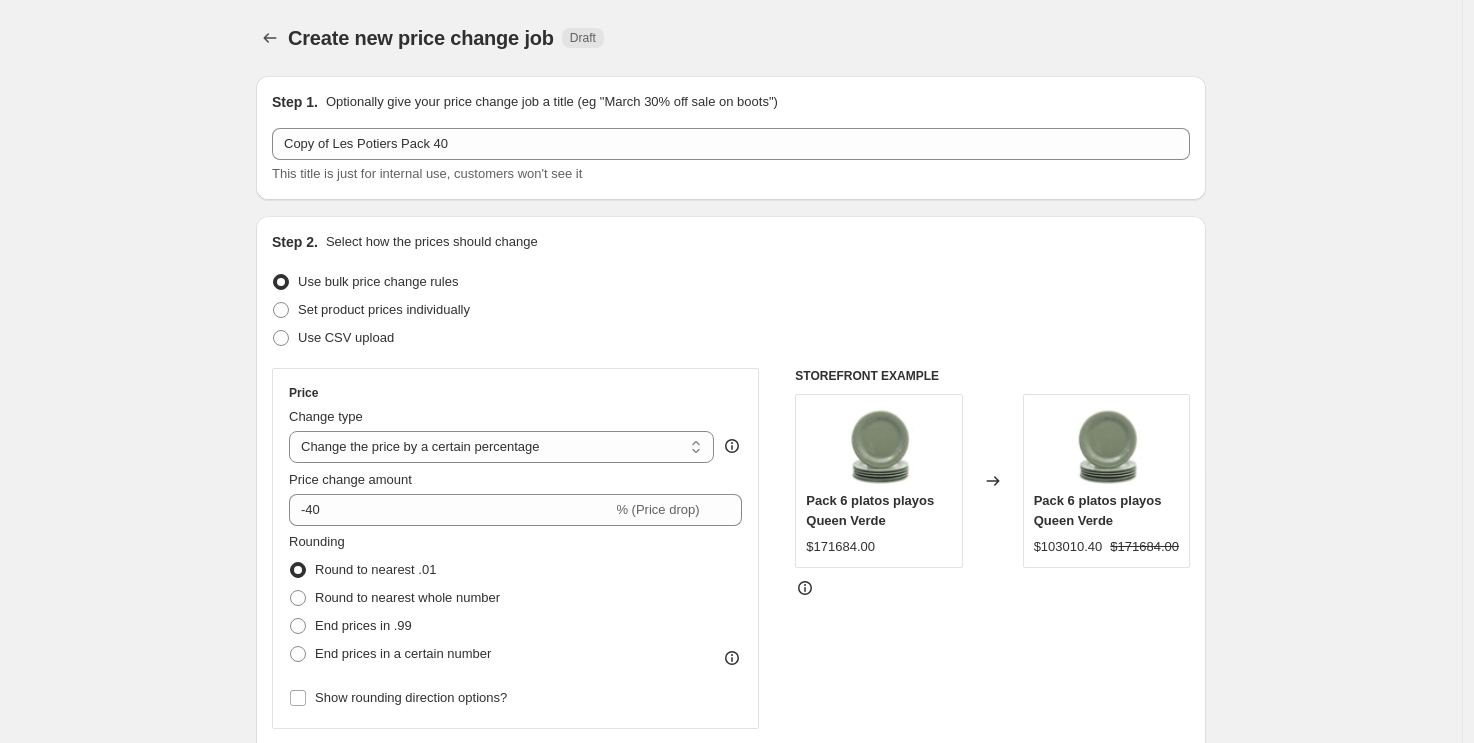 click on "Create new price change job. This page is ready Create new price change job Draft Step 1. Optionally give your price change job a title (eg "March 30% off sale on boots") Copy of Les Potiers Pack 40 This title is just for internal use, customers won't see it Step 2. Select how the prices should change Use bulk price change rules Set product prices individually Use CSV upload Price Change type Change the price to a certain amount Change the price by a certain amount Change the price by a certain percentage Change the price to the current compare at price (price before sale) Change the price by a certain amount relative to the compare at price Change the price by a certain percentage relative to the compare at price Don't change the price Change the price by a certain percentage relative to the cost per item Change price to certain cost margin Change the price by a certain percentage Price change amount -40 % (Price drop) Rounding Round to nearest .01 Round to nearest whole number End prices in .99 Change type" at bounding box center [731, 1112] 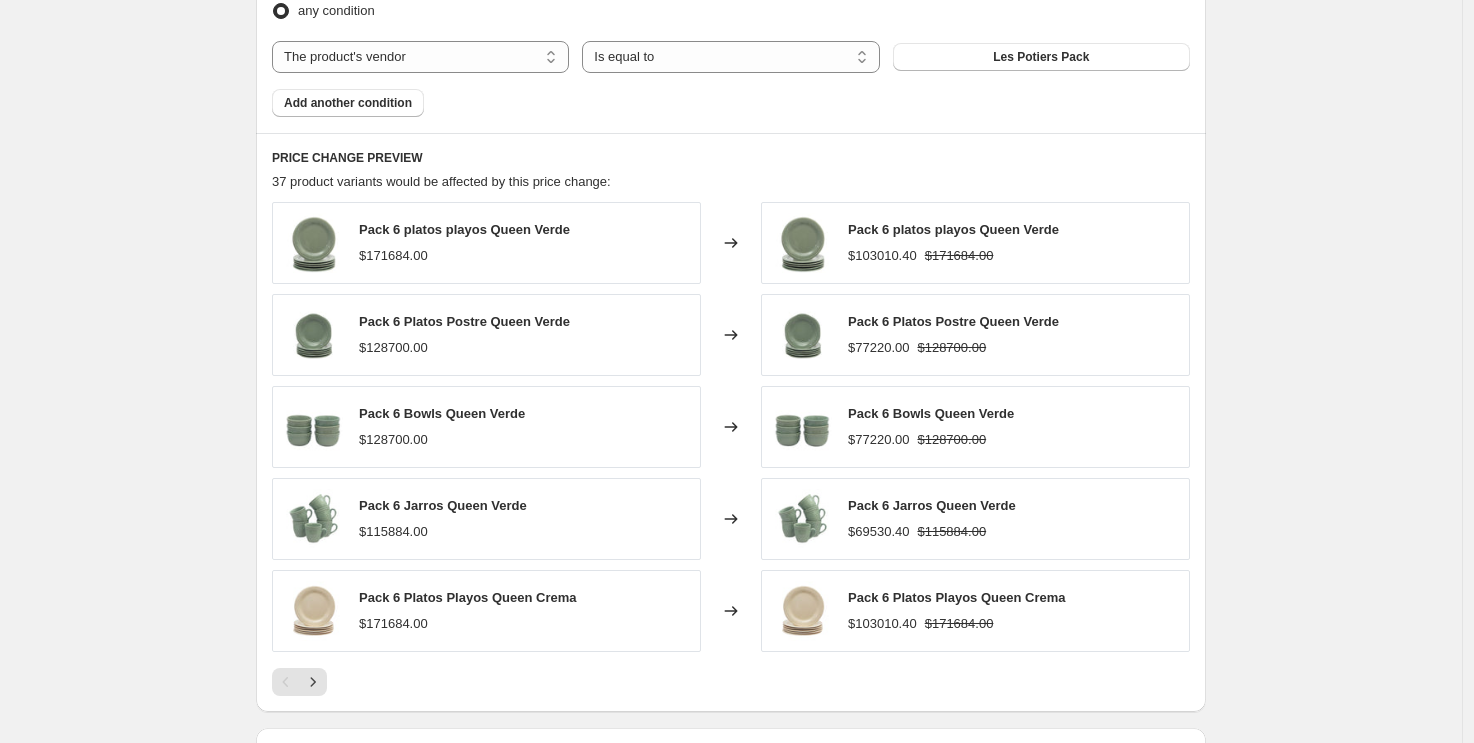 scroll, scrollTop: 1481, scrollLeft: 0, axis: vertical 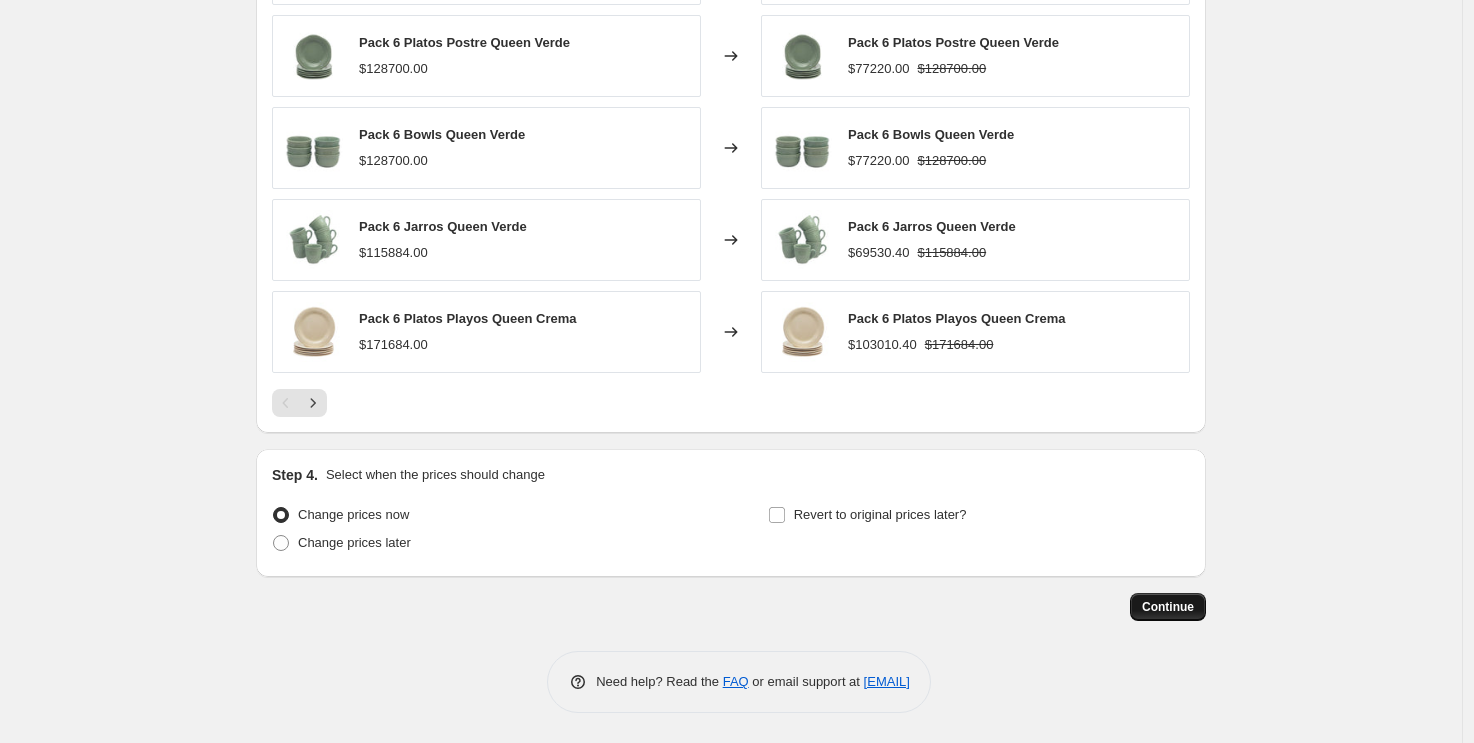 click on "Continue" at bounding box center [1168, 607] 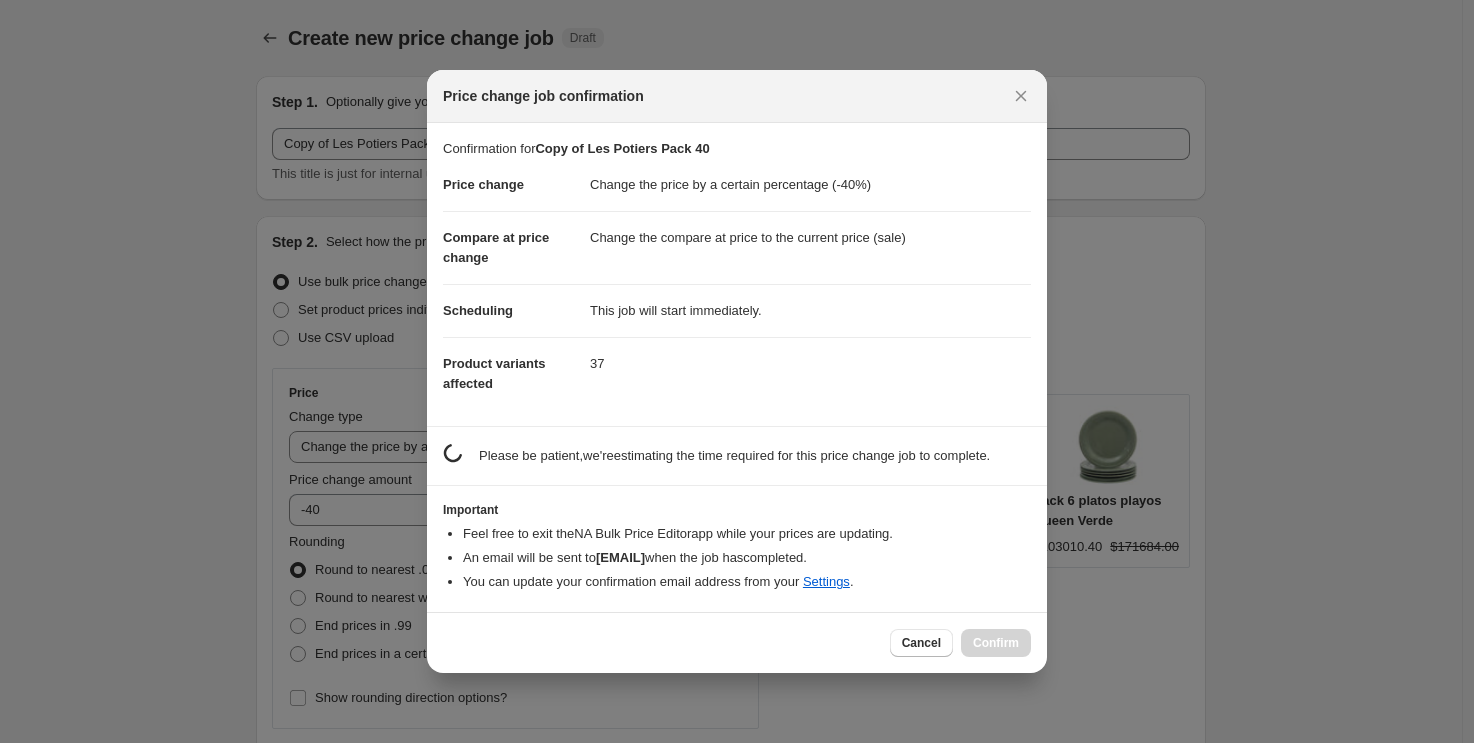 scroll, scrollTop: 1481, scrollLeft: 0, axis: vertical 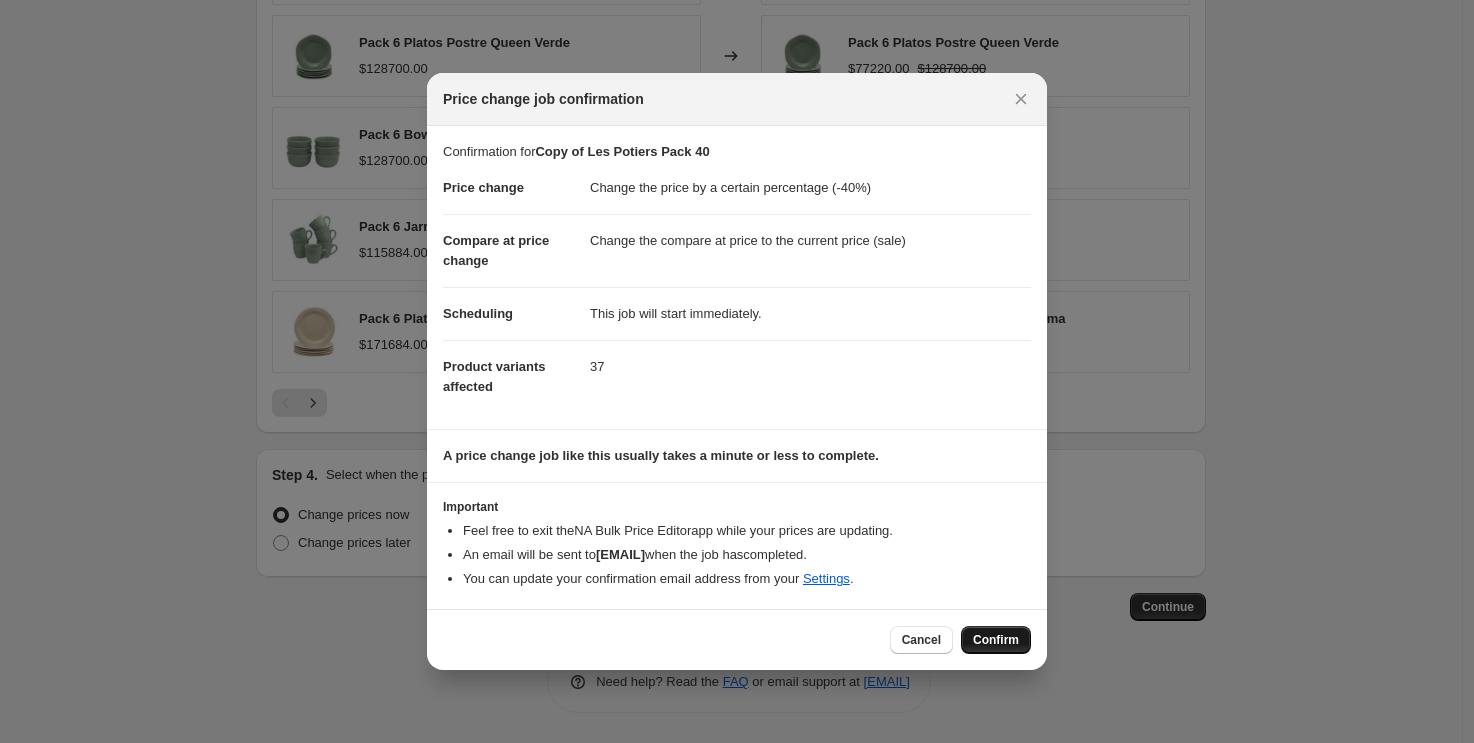 click on "Confirm" at bounding box center (996, 640) 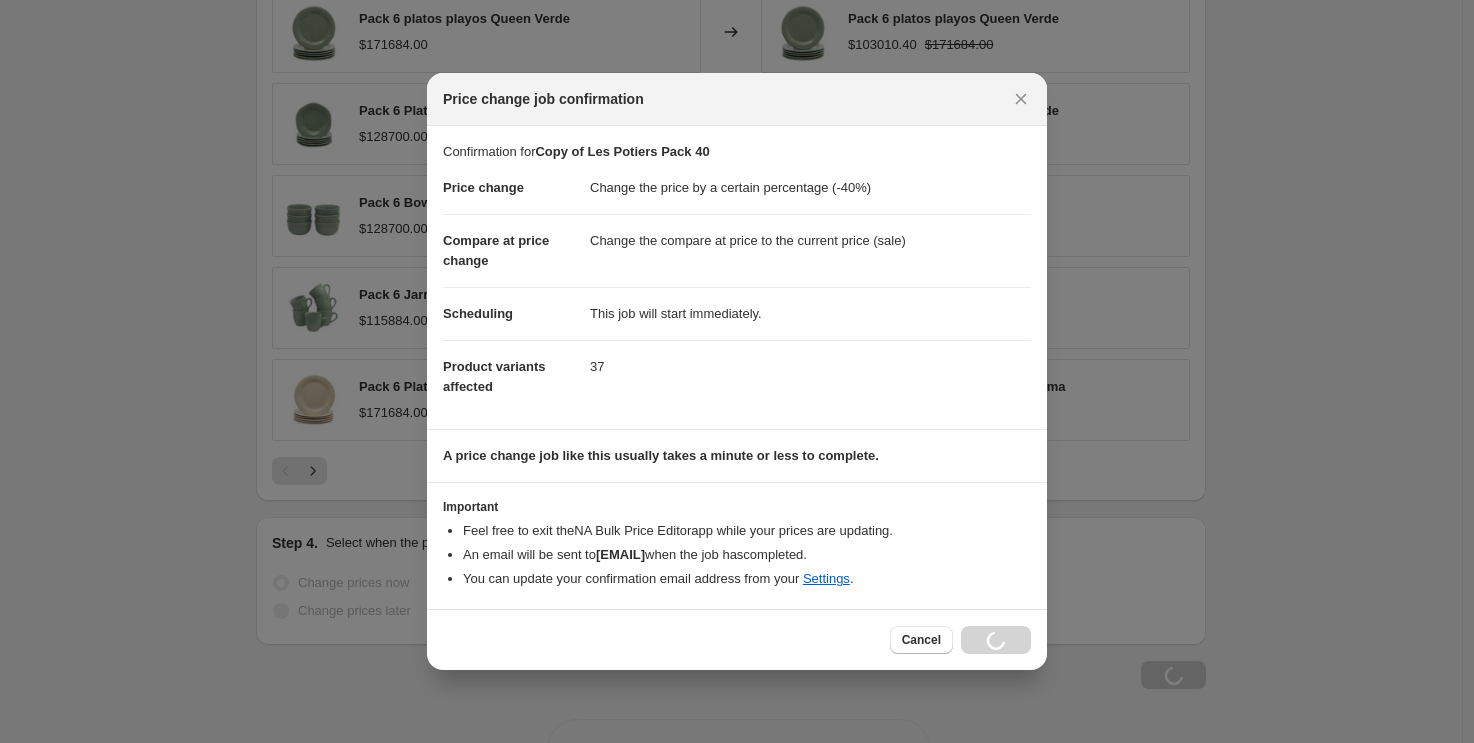 scroll, scrollTop: 1549, scrollLeft: 0, axis: vertical 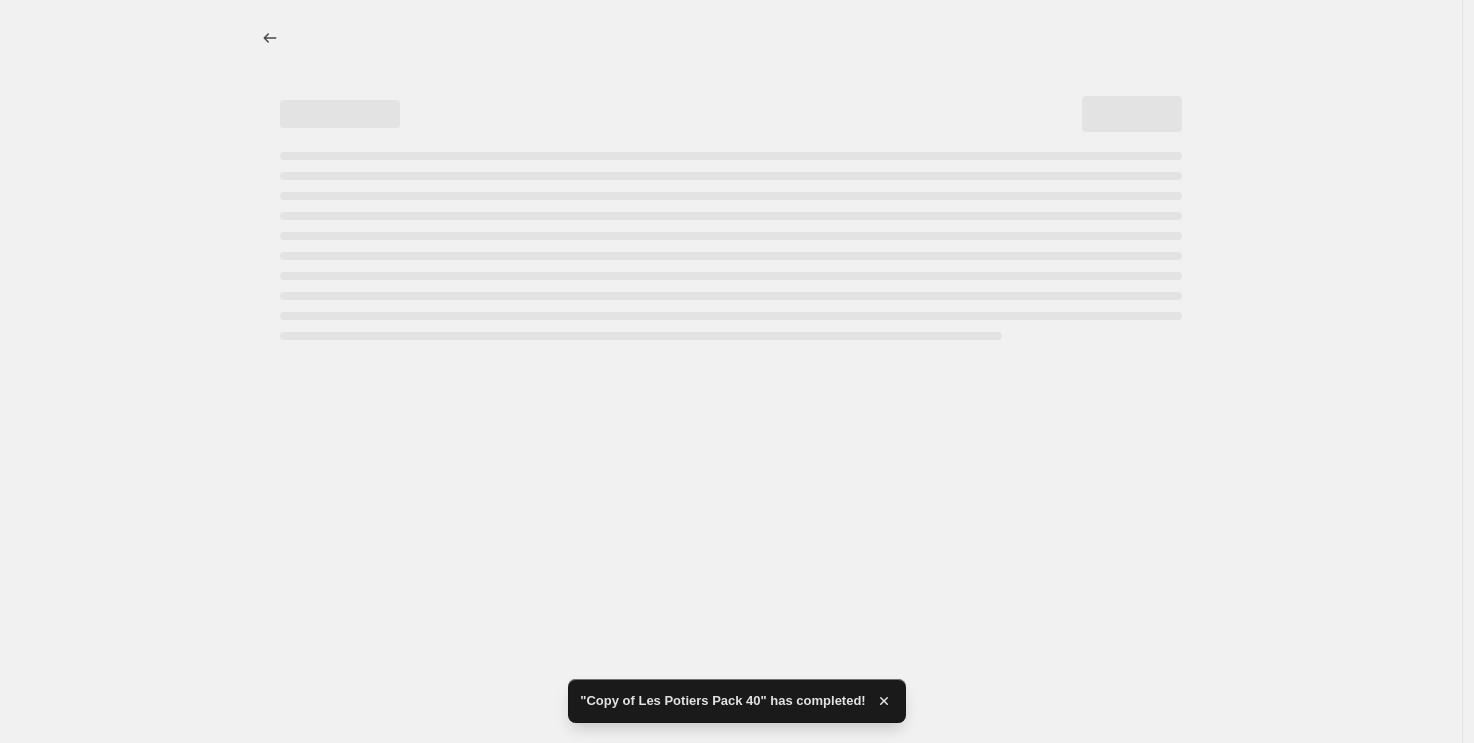select on "percentage" 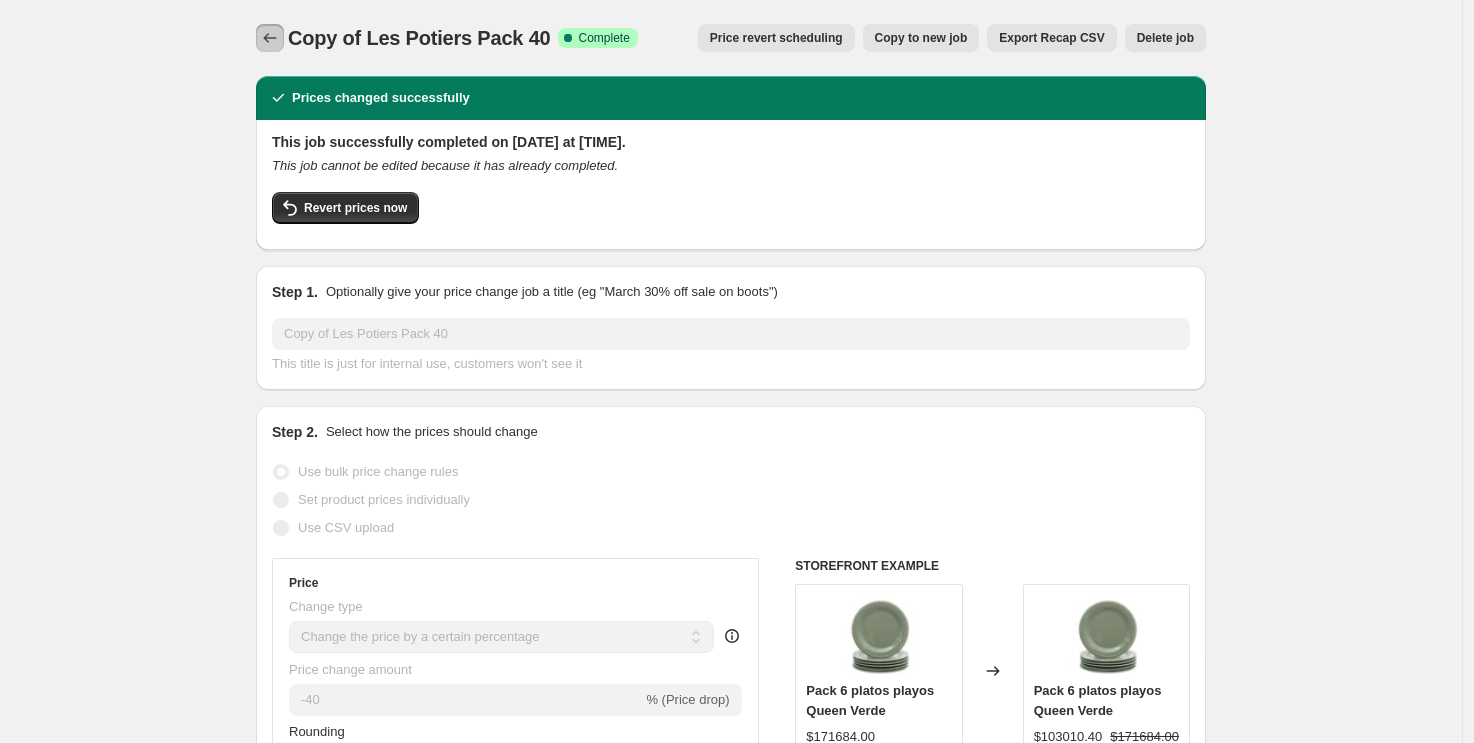 click 